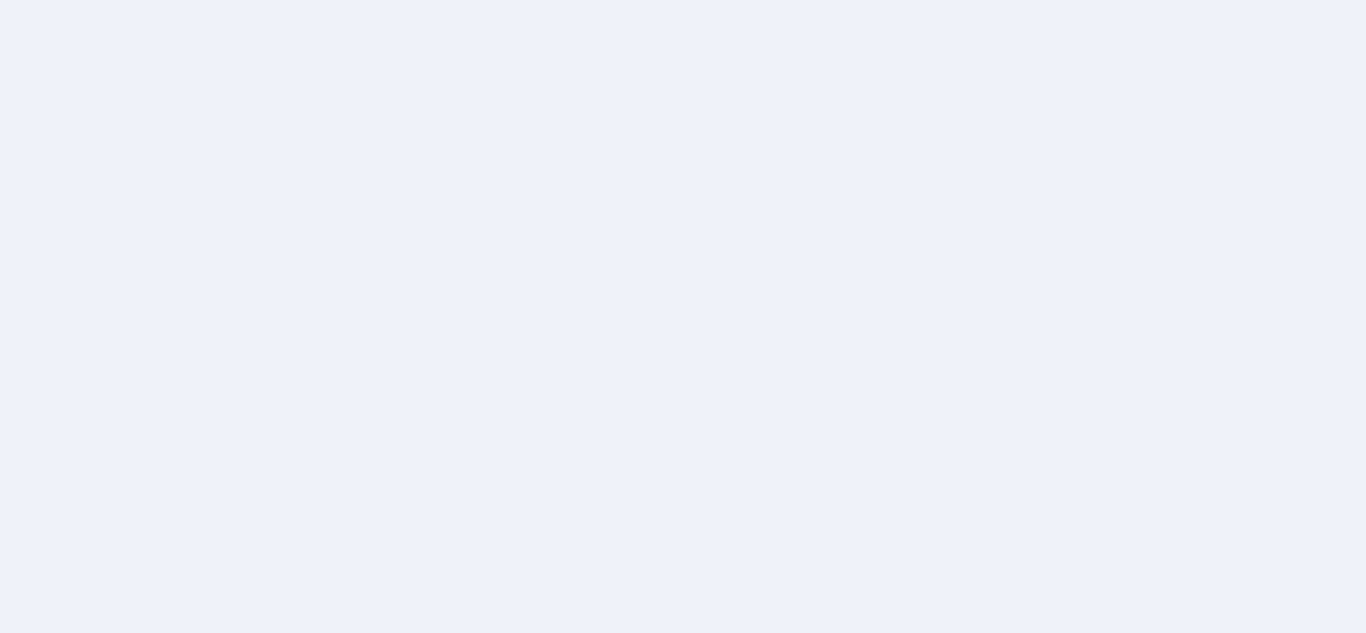 scroll, scrollTop: 0, scrollLeft: 0, axis: both 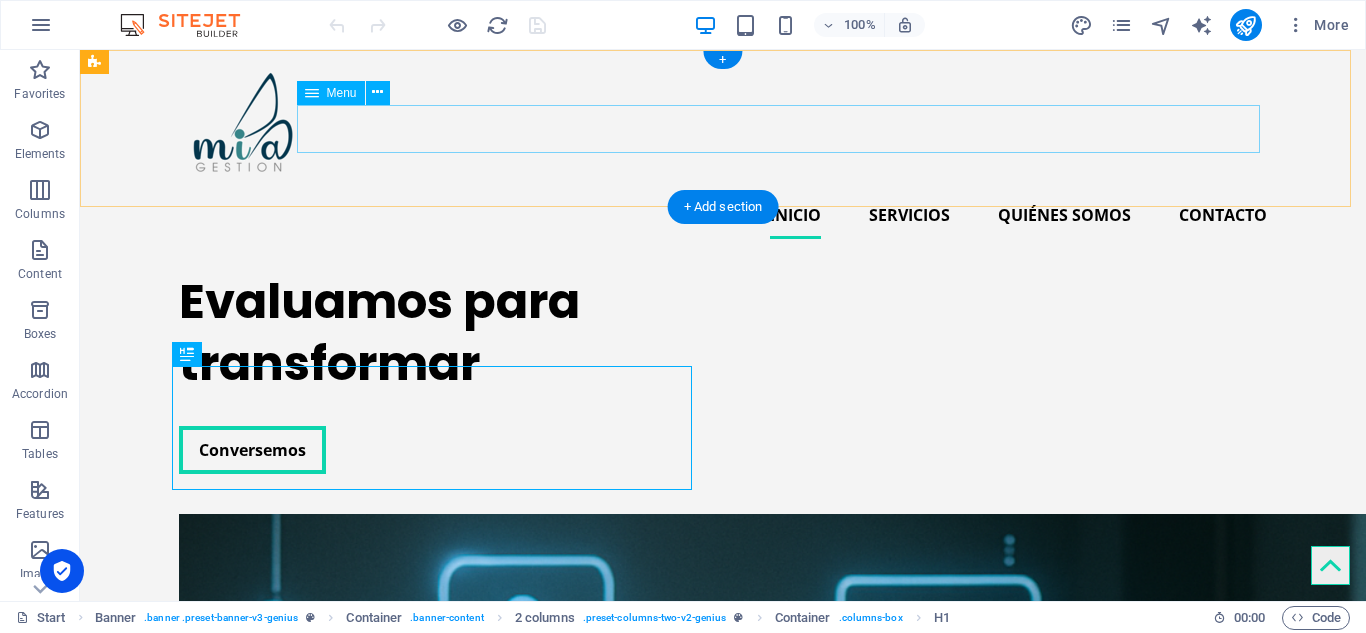 click on "Inicio Servicios Quiénes somos Contacto" at bounding box center [723, 215] 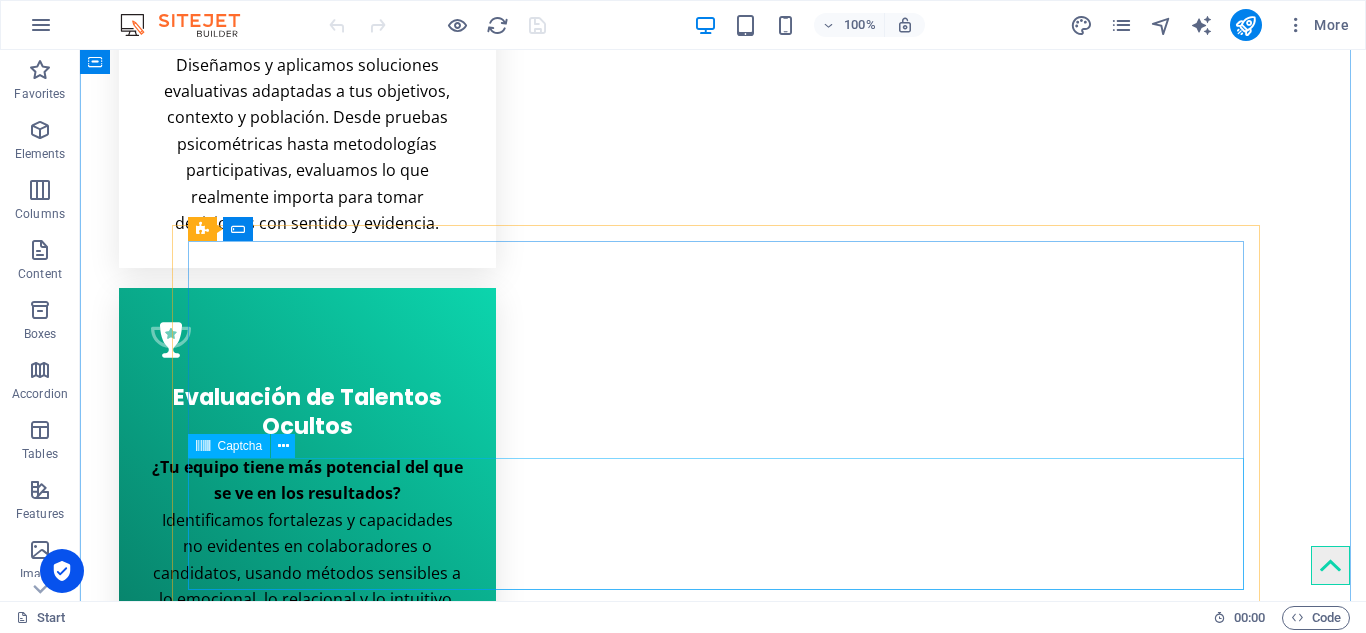 scroll, scrollTop: 3500, scrollLeft: 0, axis: vertical 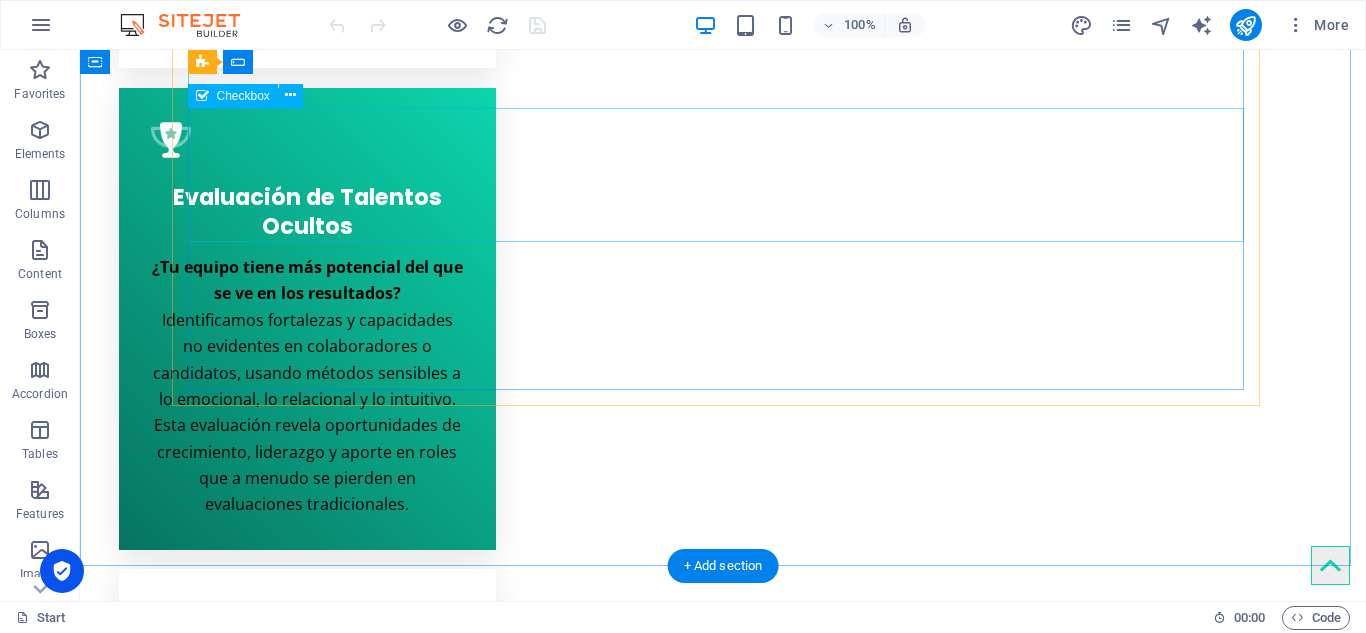 click on "MiaGestión garantiza la confidencialidad y el uso responsable de tus datos. No compartimos tu información con terceros y la utilizamos únicamente para fines relacionados con nuestros servicios." at bounding box center (723, 4420) 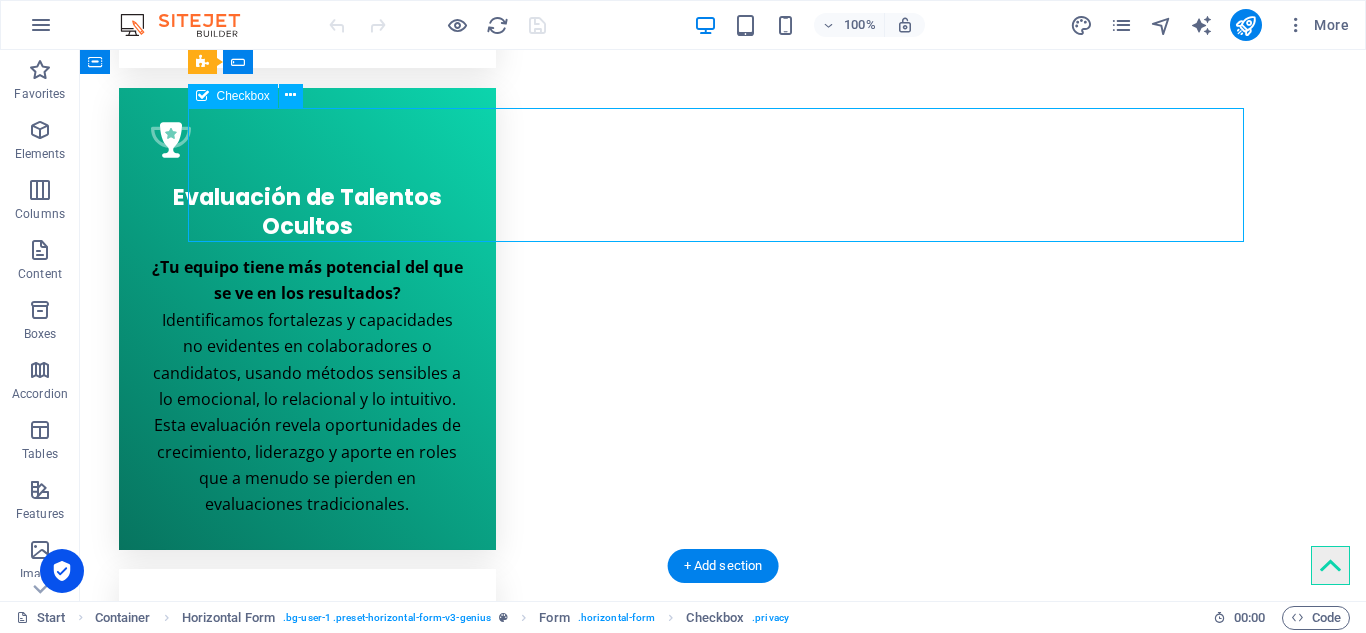 click on "MiaGestión garantiza la confidencialidad y el uso responsable de tus datos. No compartimos tu información con terceros y la utilizamos únicamente para fines relacionados con nuestros servicios." at bounding box center (723, 4420) 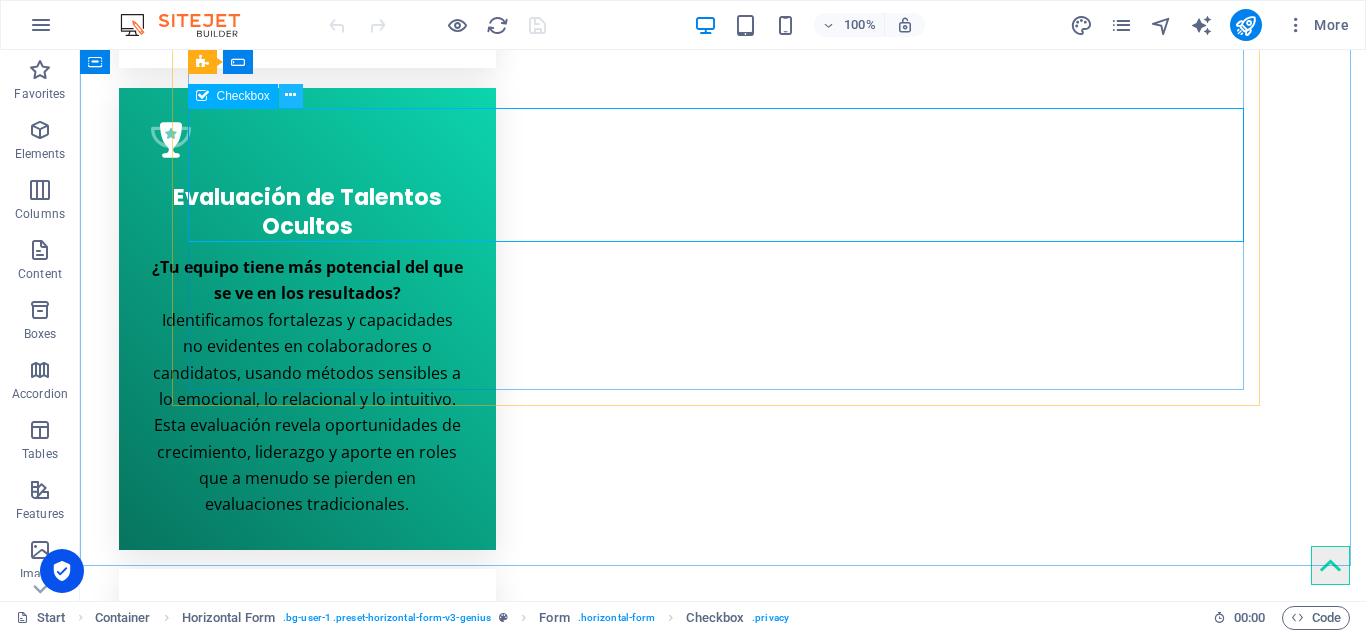 click at bounding box center (290, 95) 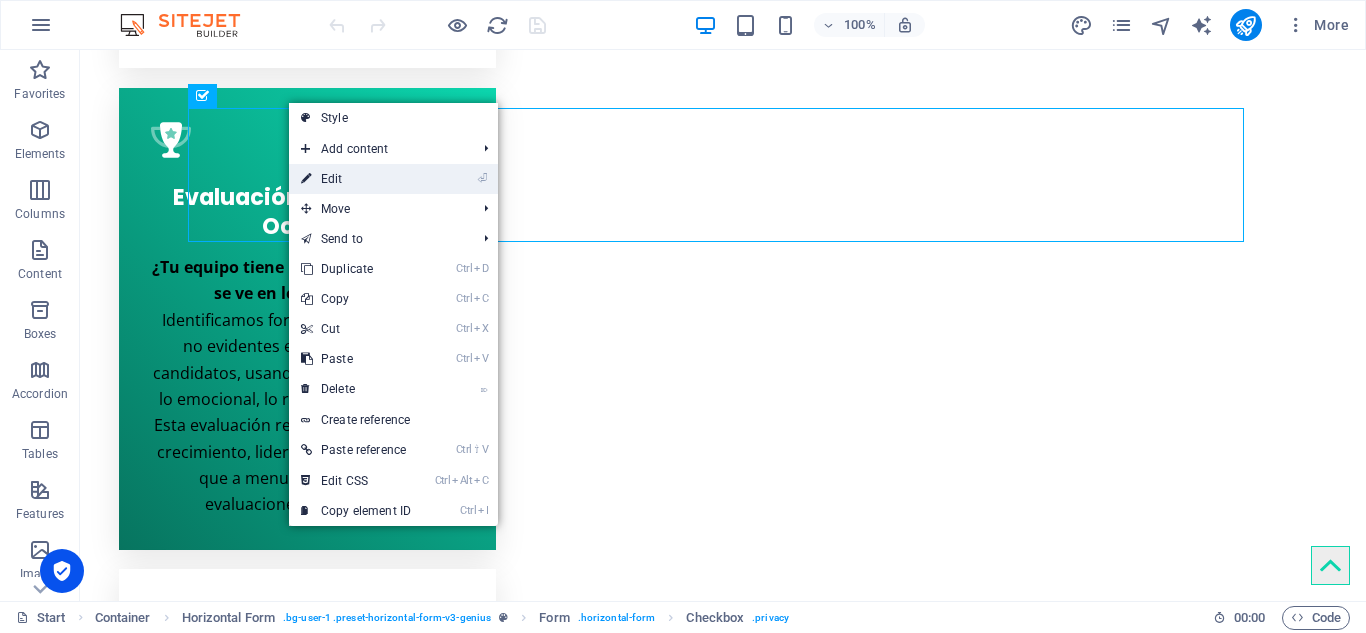 click on "⏎  Edit" at bounding box center (356, 179) 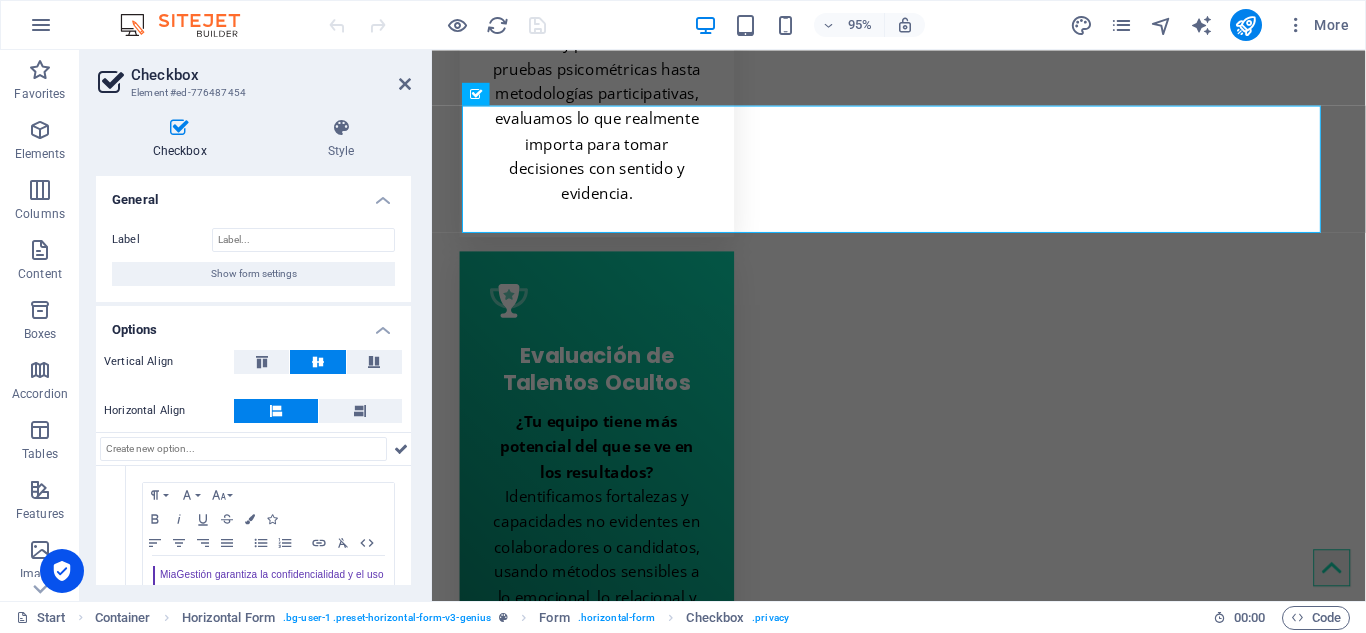 scroll, scrollTop: 3676, scrollLeft: 0, axis: vertical 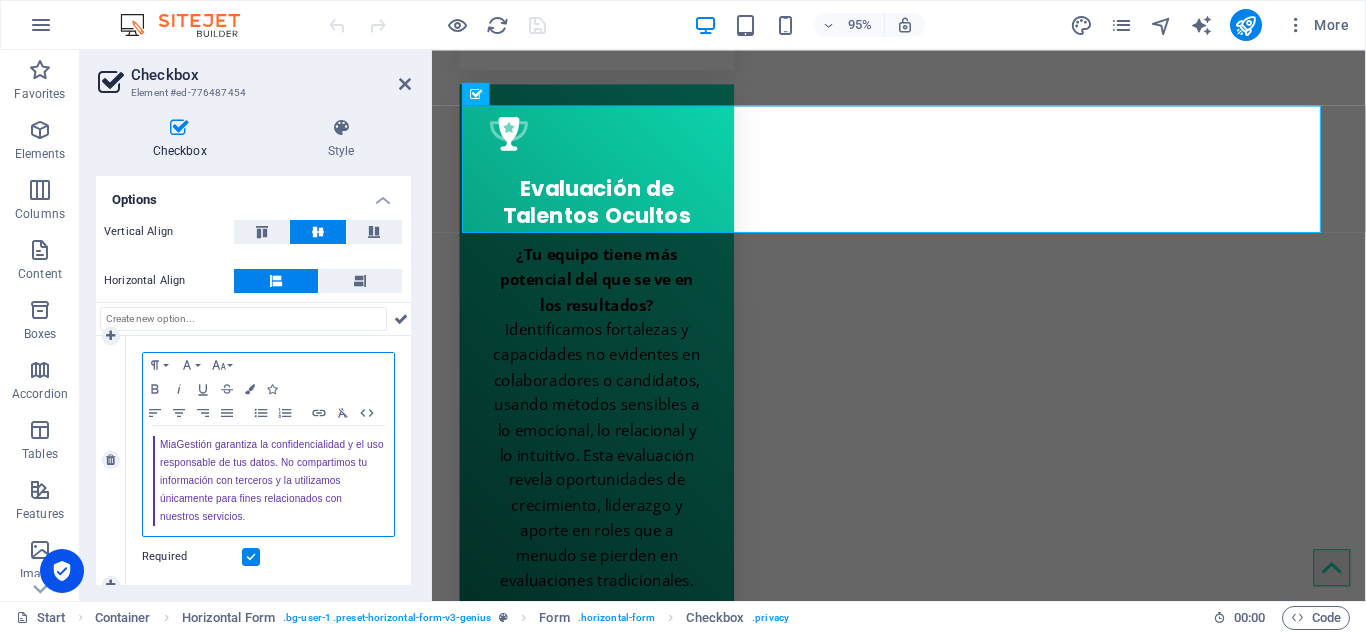 click on "MiaGestión garantiza la confidencialidad y el uso responsable de tus datos. No compartimos tu información con terceros y la utilizamos únicamente para fines relacionados con nuestros servicios." at bounding box center [272, 481] 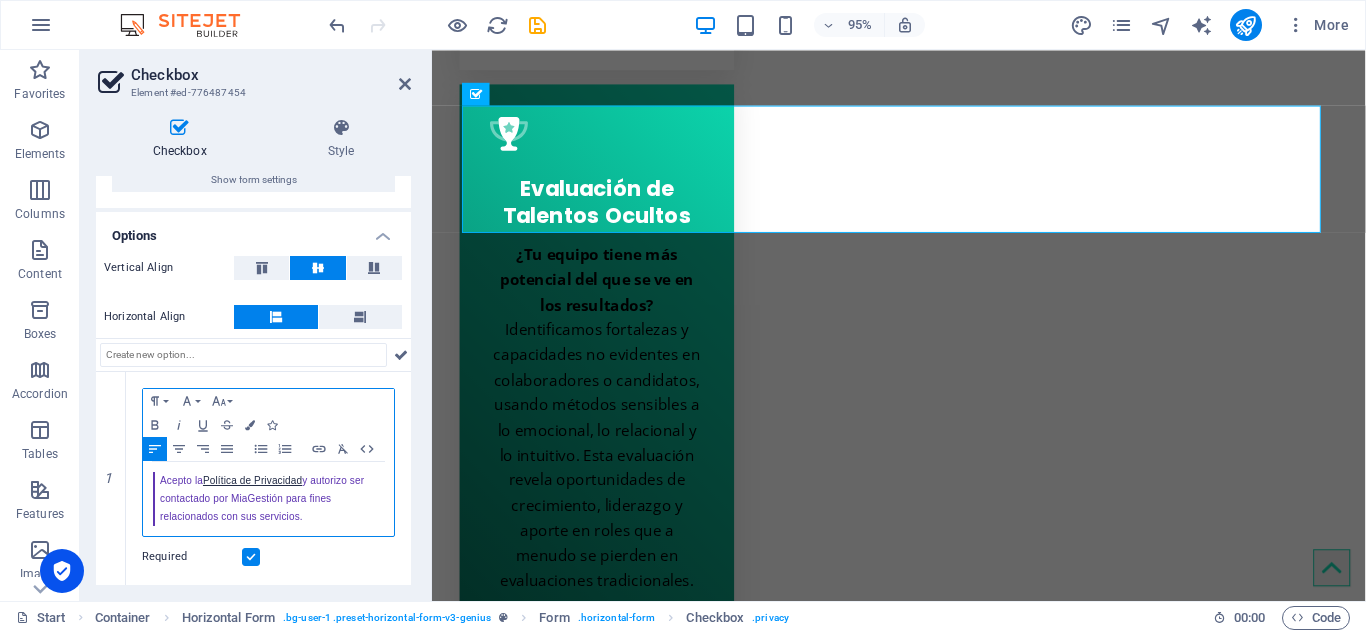 scroll, scrollTop: 94, scrollLeft: 0, axis: vertical 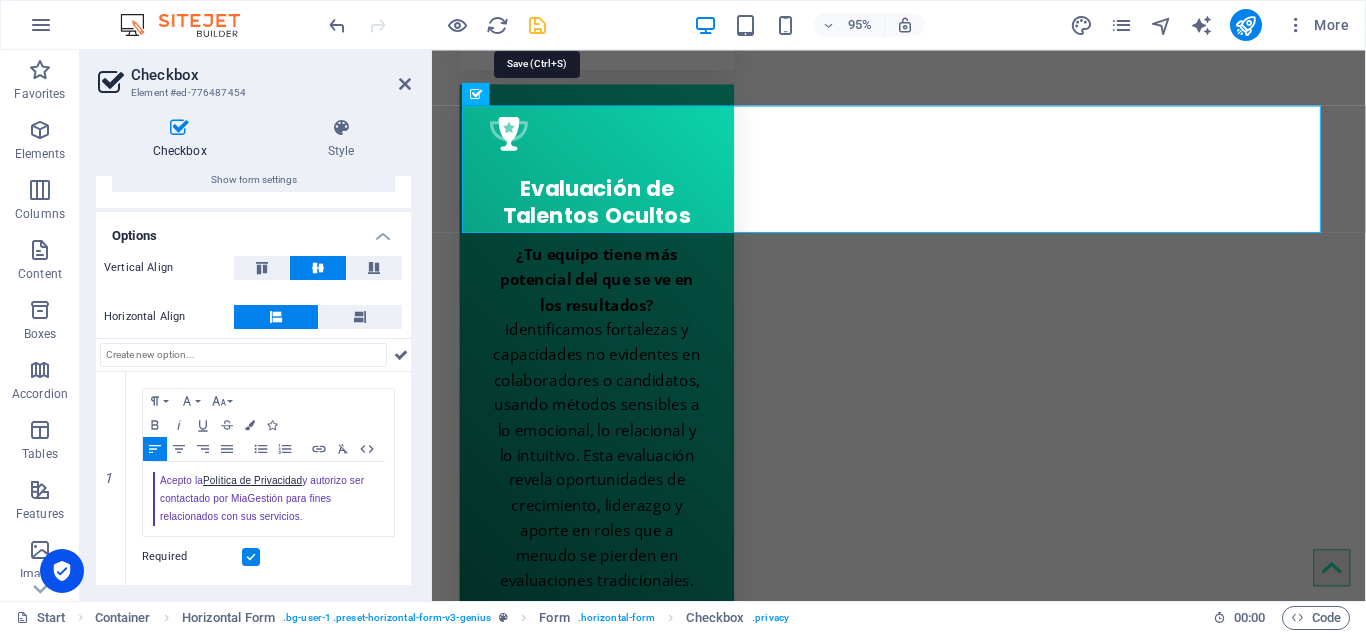 click at bounding box center (537, 25) 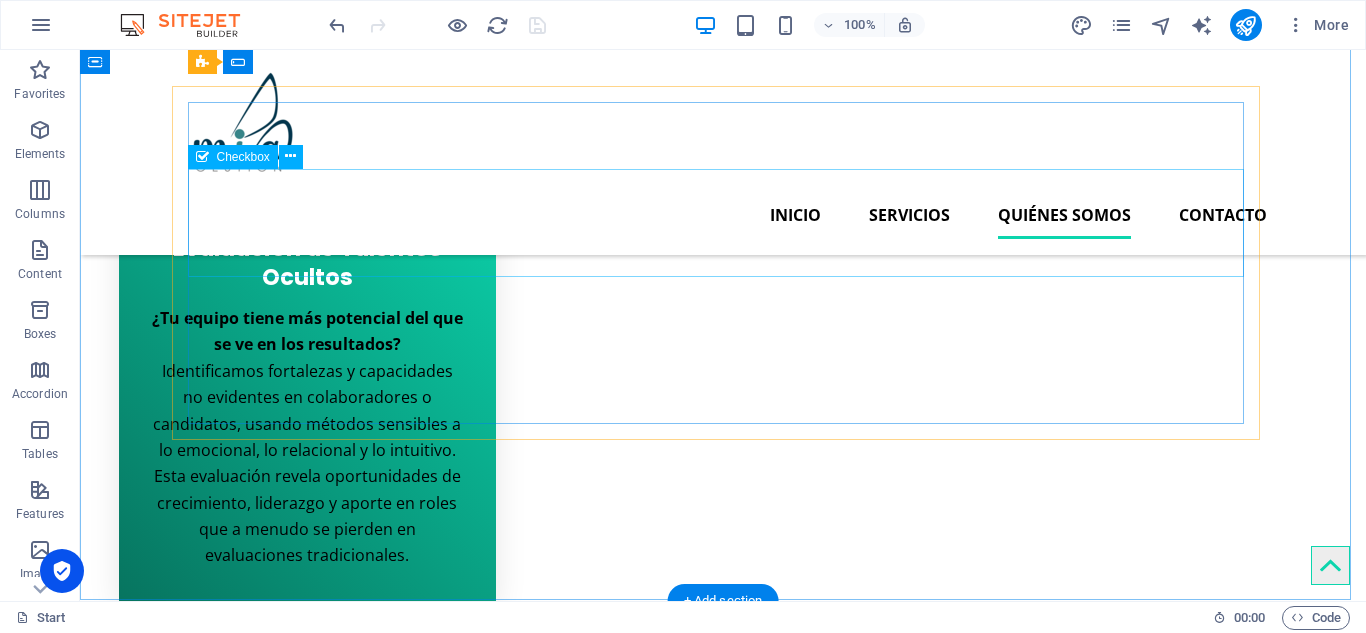 scroll, scrollTop: 3300, scrollLeft: 0, axis: vertical 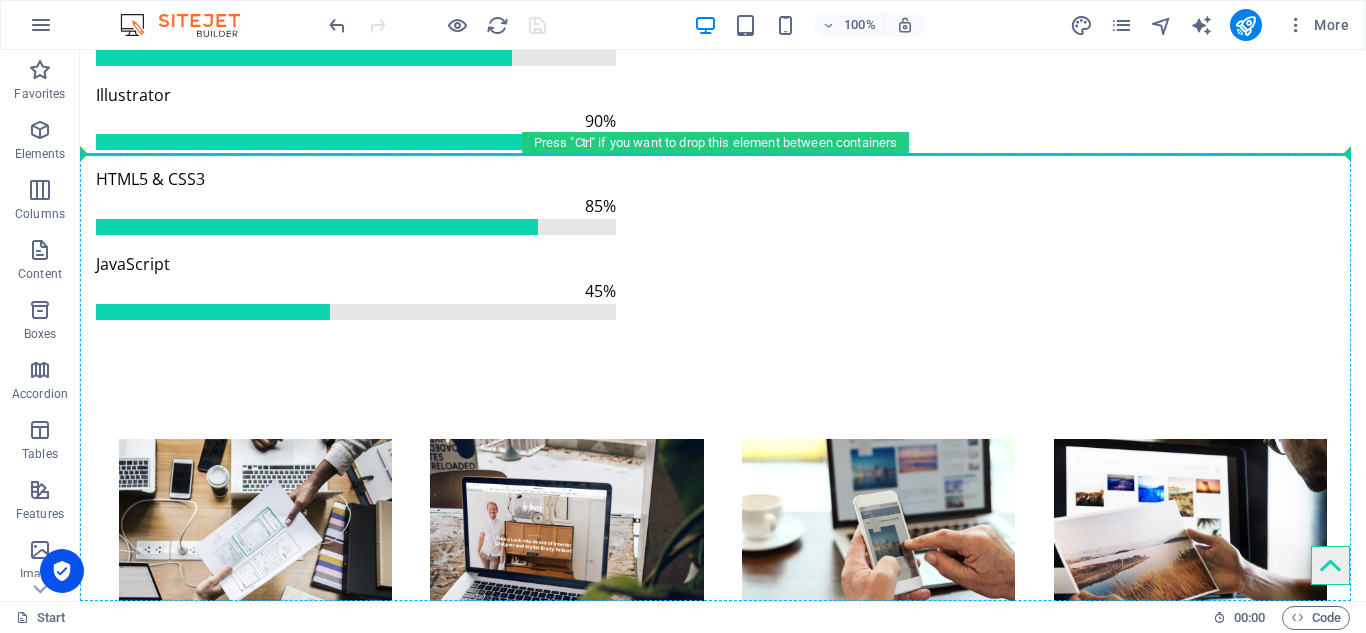 drag, startPoint x: 180, startPoint y: 297, endPoint x: 189, endPoint y: 262, distance: 36.138622 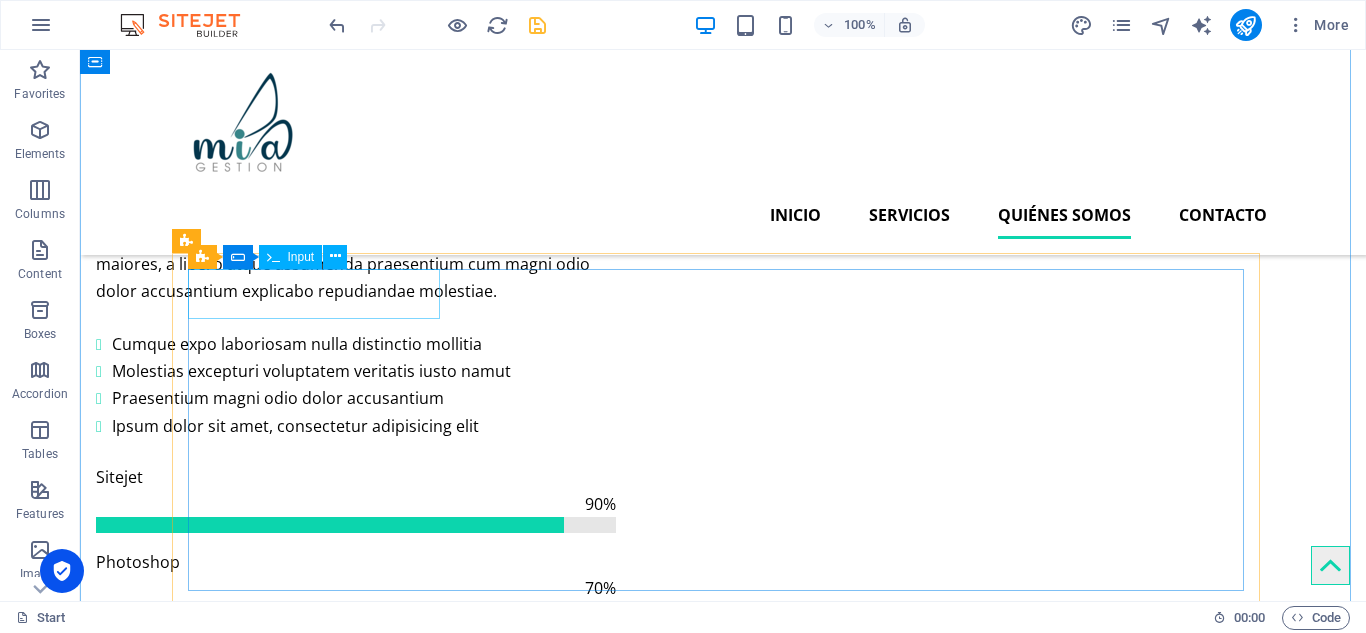 scroll, scrollTop: 4367, scrollLeft: 0, axis: vertical 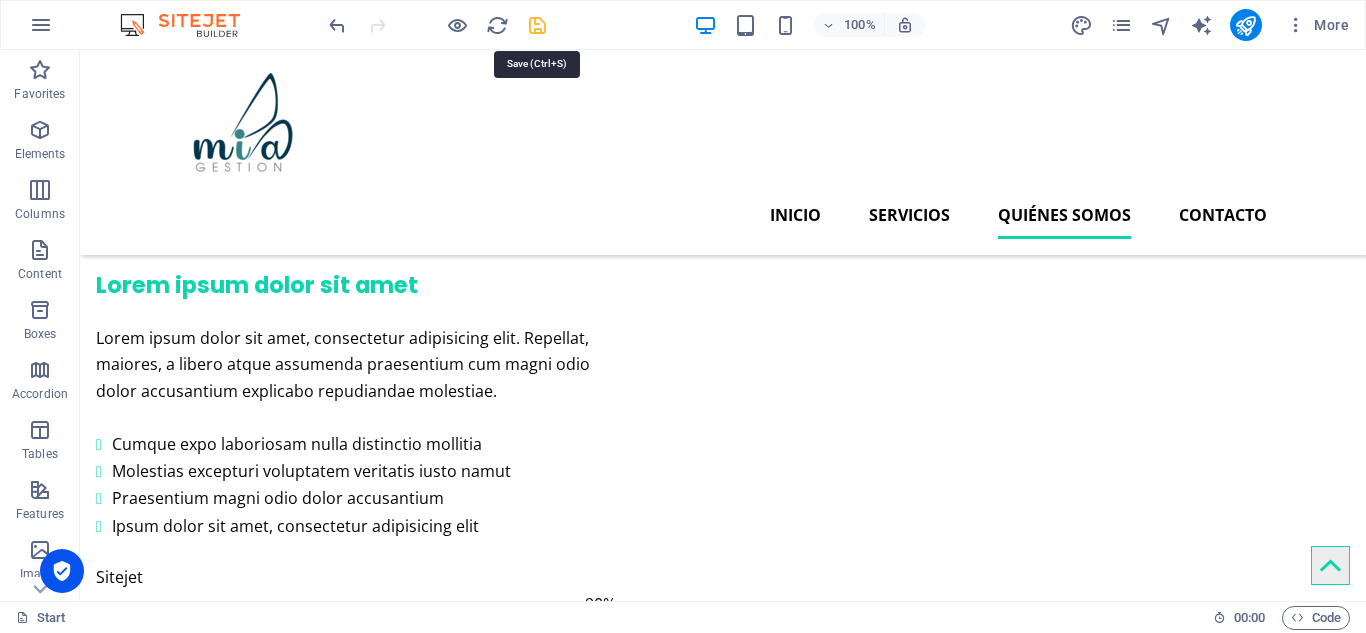 click at bounding box center [537, 25] 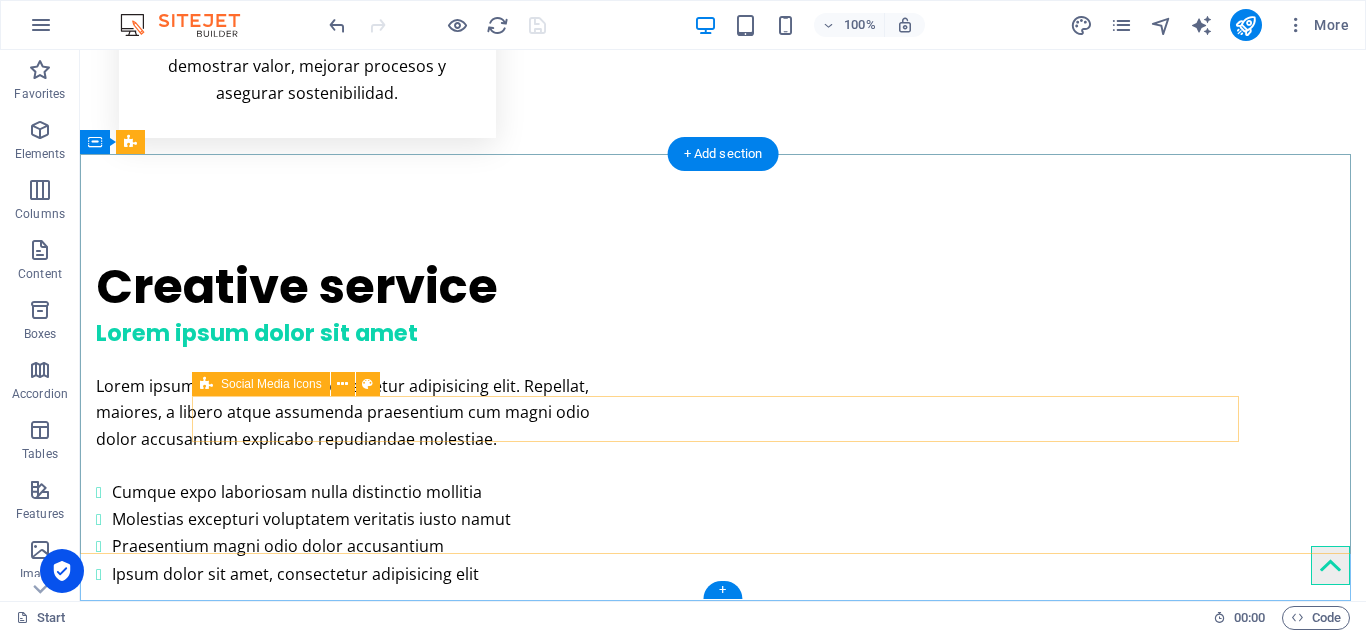 scroll, scrollTop: 5067, scrollLeft: 0, axis: vertical 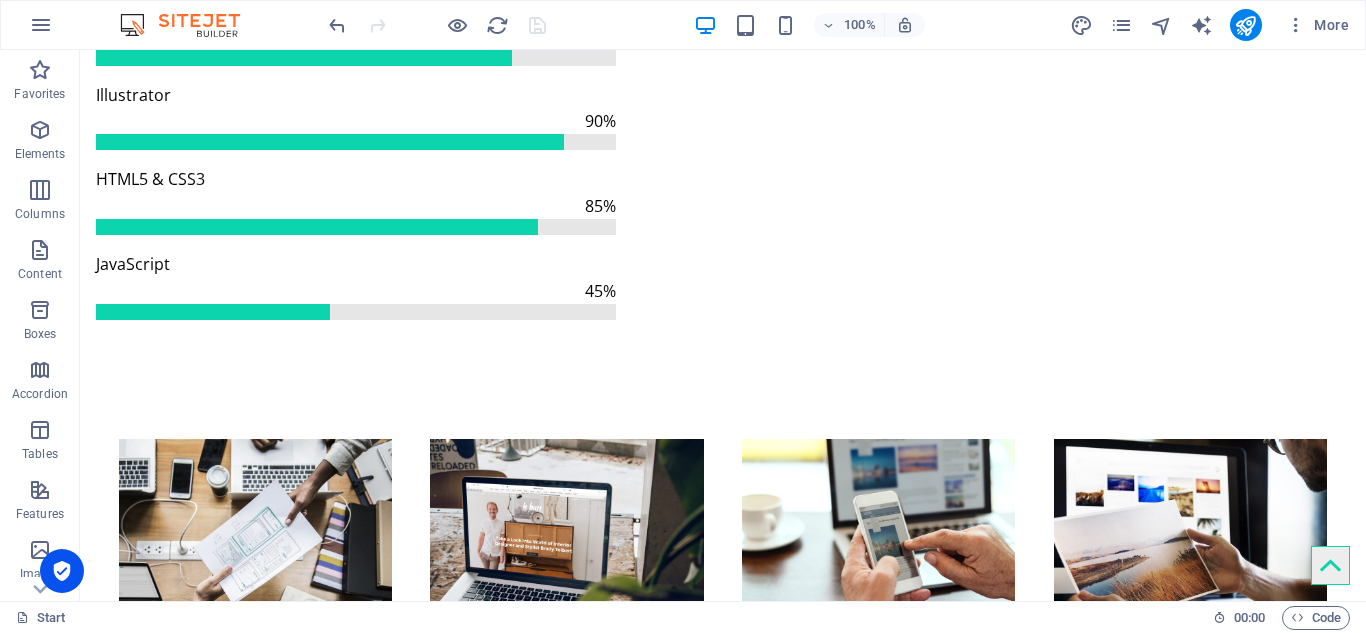 click at bounding box center [1246, 25] 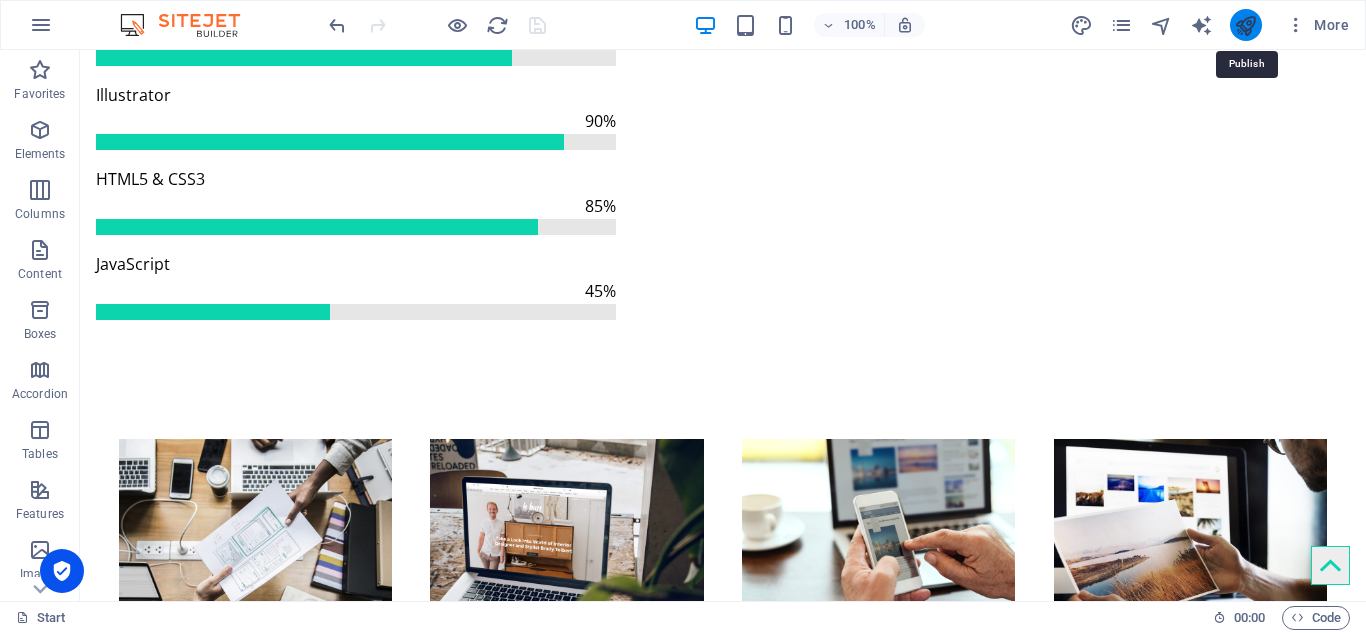 click at bounding box center [1245, 25] 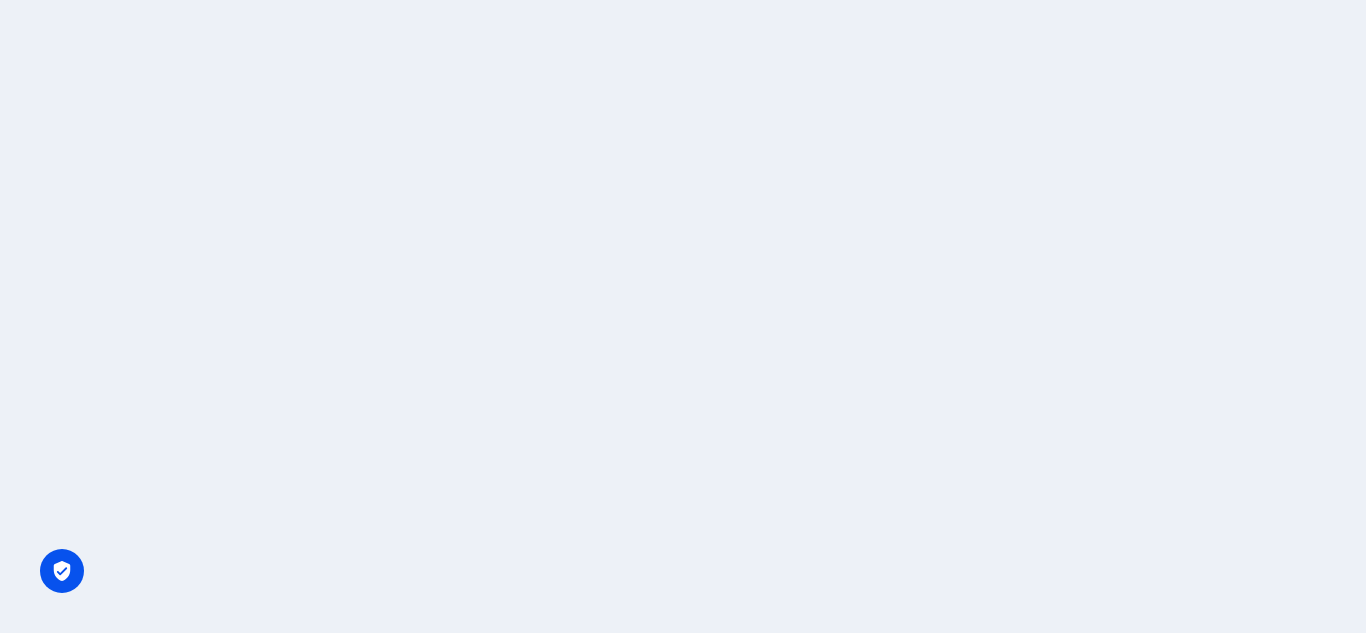 scroll, scrollTop: 0, scrollLeft: 0, axis: both 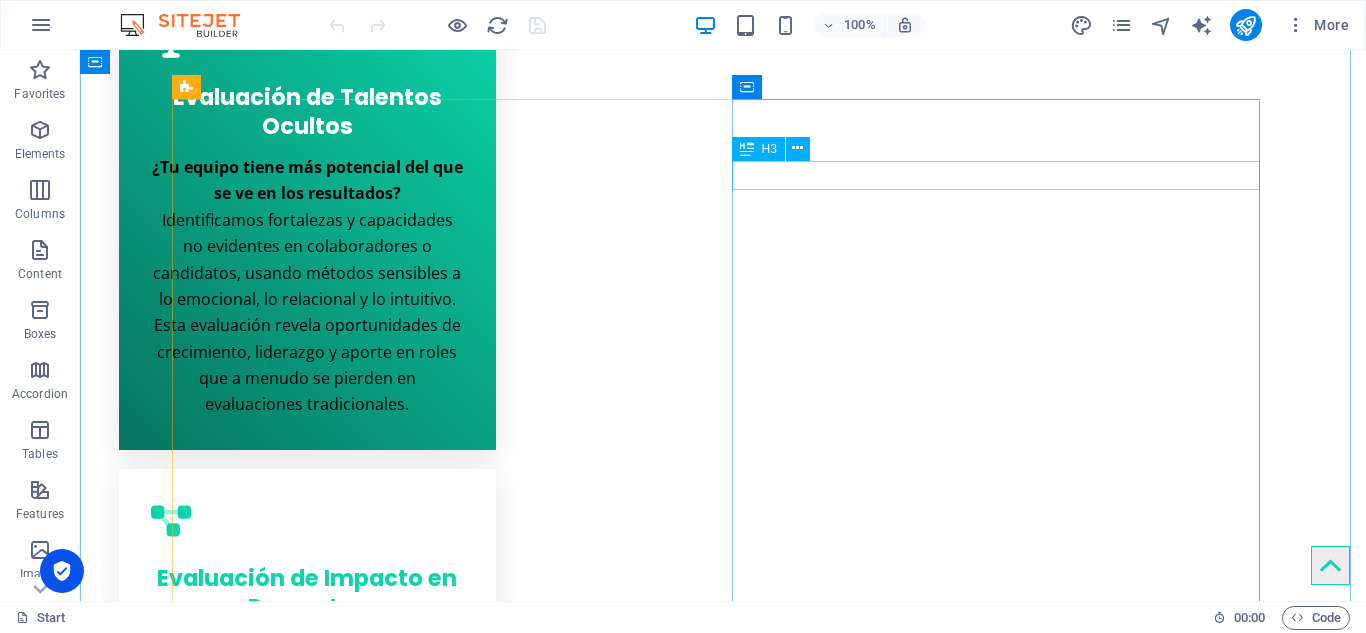 click on "Lorem ipsum dolor sit amet" at bounding box center [723, 6739] 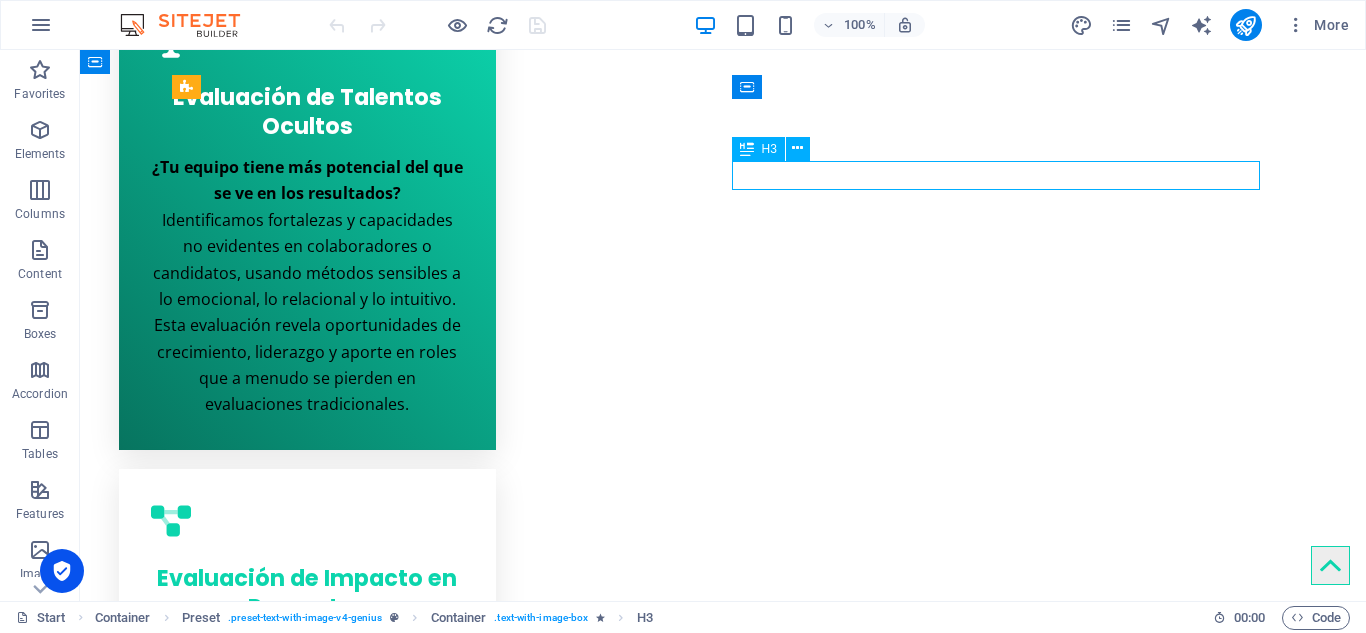 click on "Lorem ipsum dolor sit amet" at bounding box center (723, 6739) 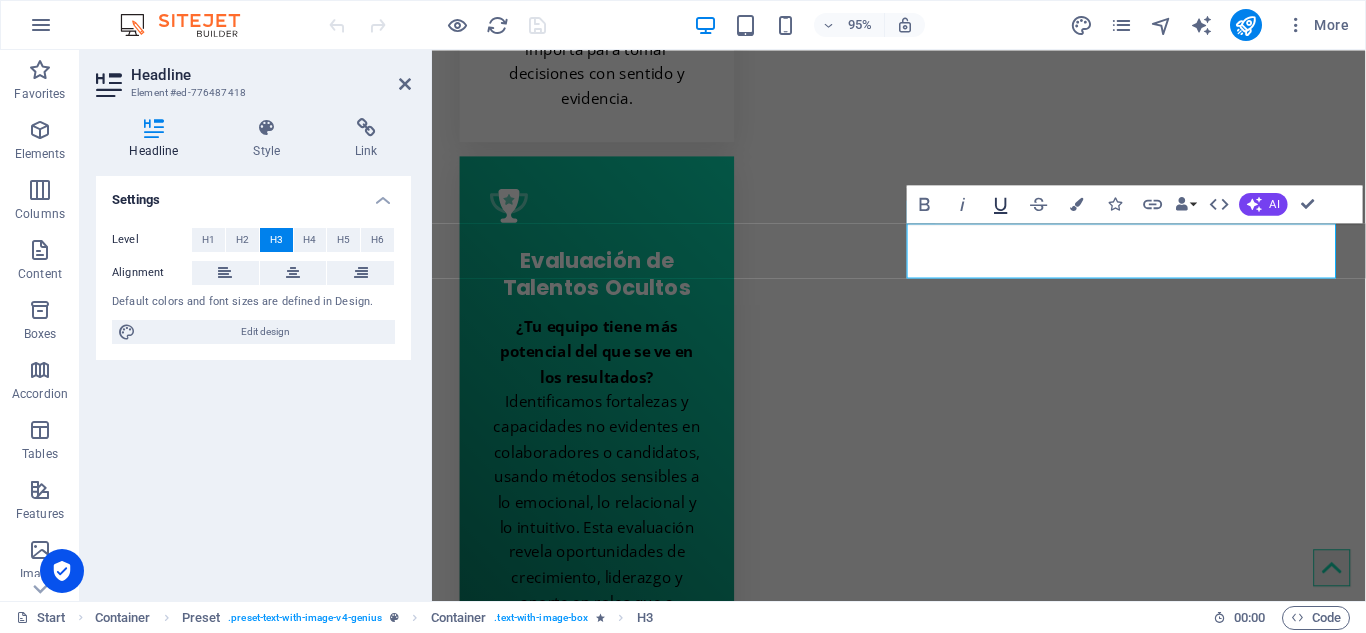 type 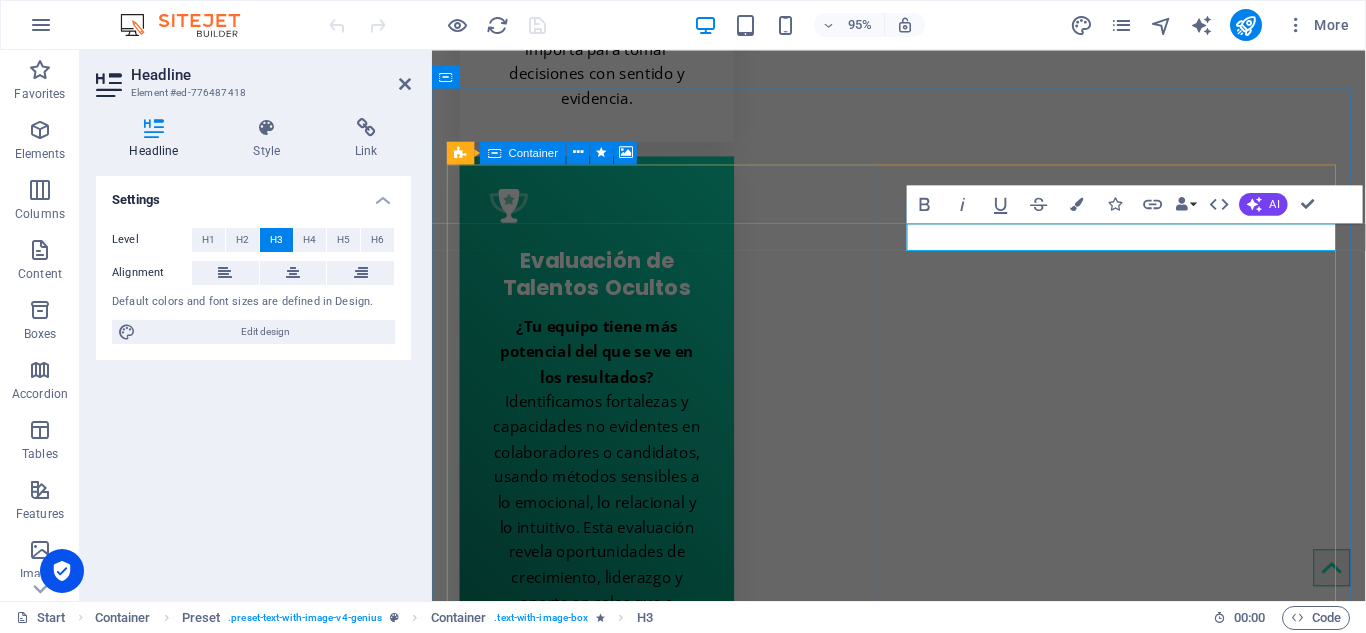 scroll, scrollTop: 3, scrollLeft: 4, axis: both 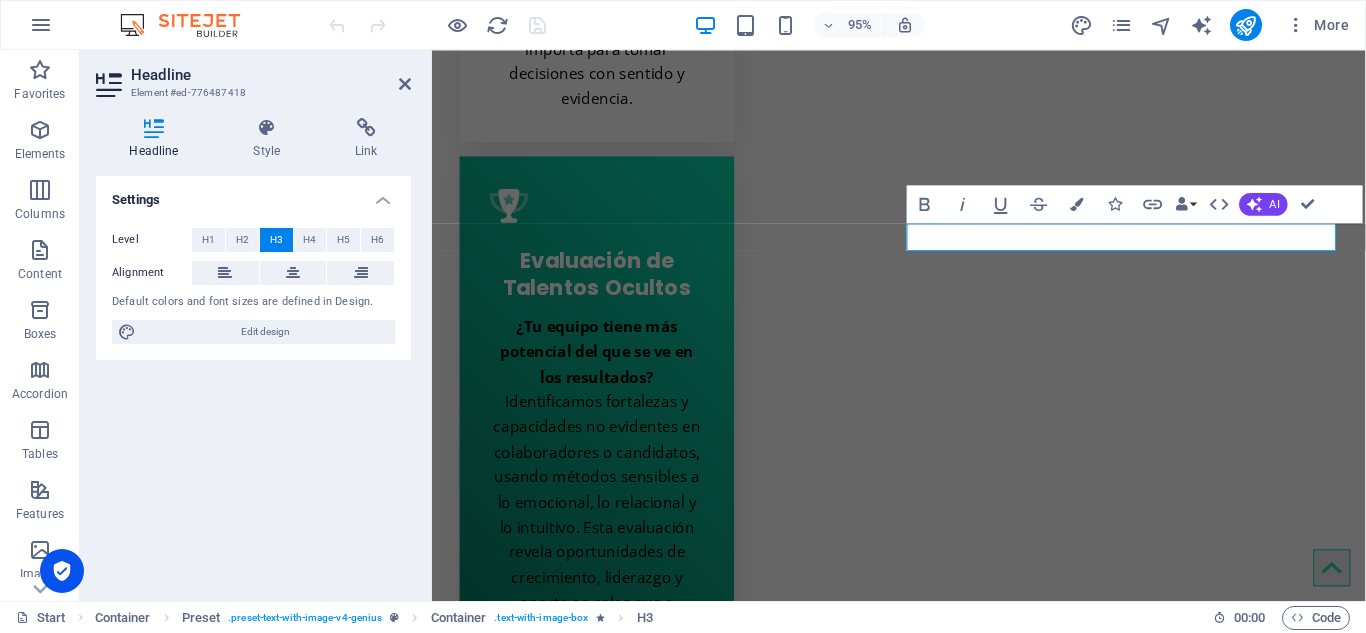 type 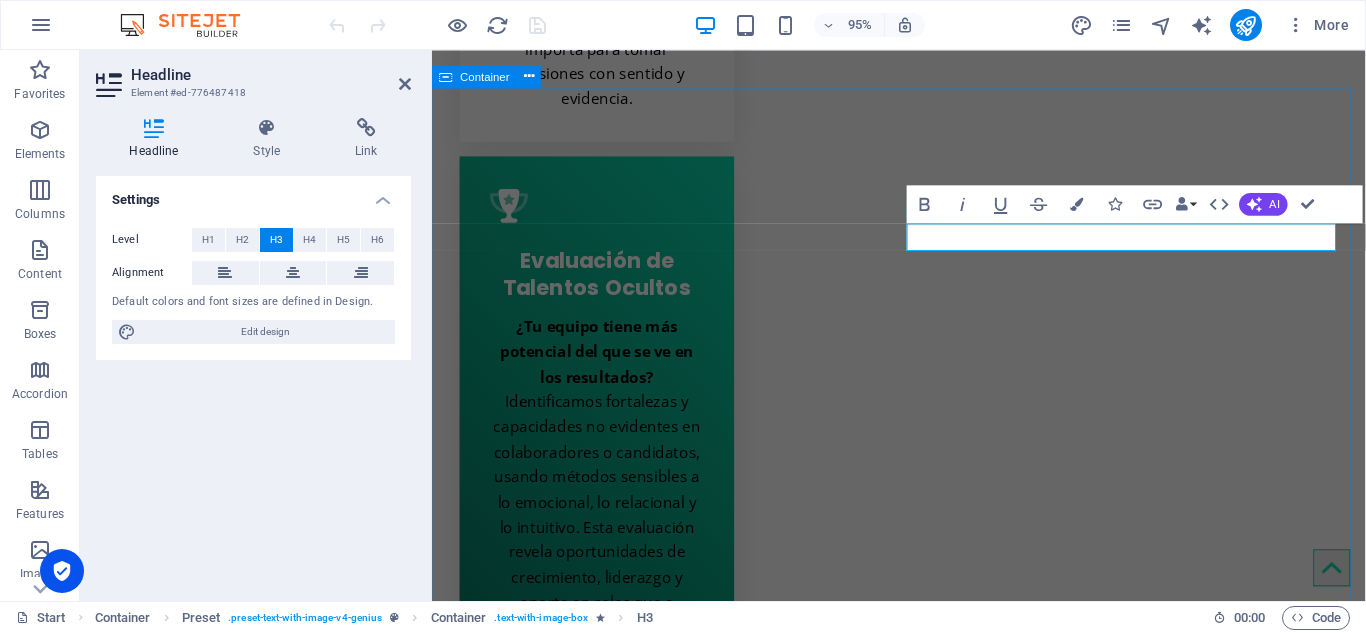 click on "Drop content here or  Add elements  Paste clipboard MiaGestión Comprensión más allá del número. https://www.miagestion.co/ En  MiaGestión  diseñamos experiencias de evaluación que van más allá de los números. Somos un ecosistema digital que integra  medición, investigación, arte y tecnología  para comprender el comportamiento humano en profundidad y apoyar decisiones sostenibles en organizaciones, comunidades y entornos educativos. Creemos que  evaluar es una forma de cuidar , de mirar con atención lo que impulsa el cambio, el talento y el aprendizaje en las personas y en los equipos. Por eso, combinamos metodologías rigurosas con sensibilidad social y tecnología de vanguardia, para entregar datos claros, accionables y con sentido. Nos inspiran los retos complejos, las preguntas difíciles y los procesos que requieren una mirada personalizada. Y sobre todo, nos mueve el deseo de que cada decisión tenga impacto real, humano y transformador. ¿Qué nos diferencia? Learn more Submit" at bounding box center [923, 7082] 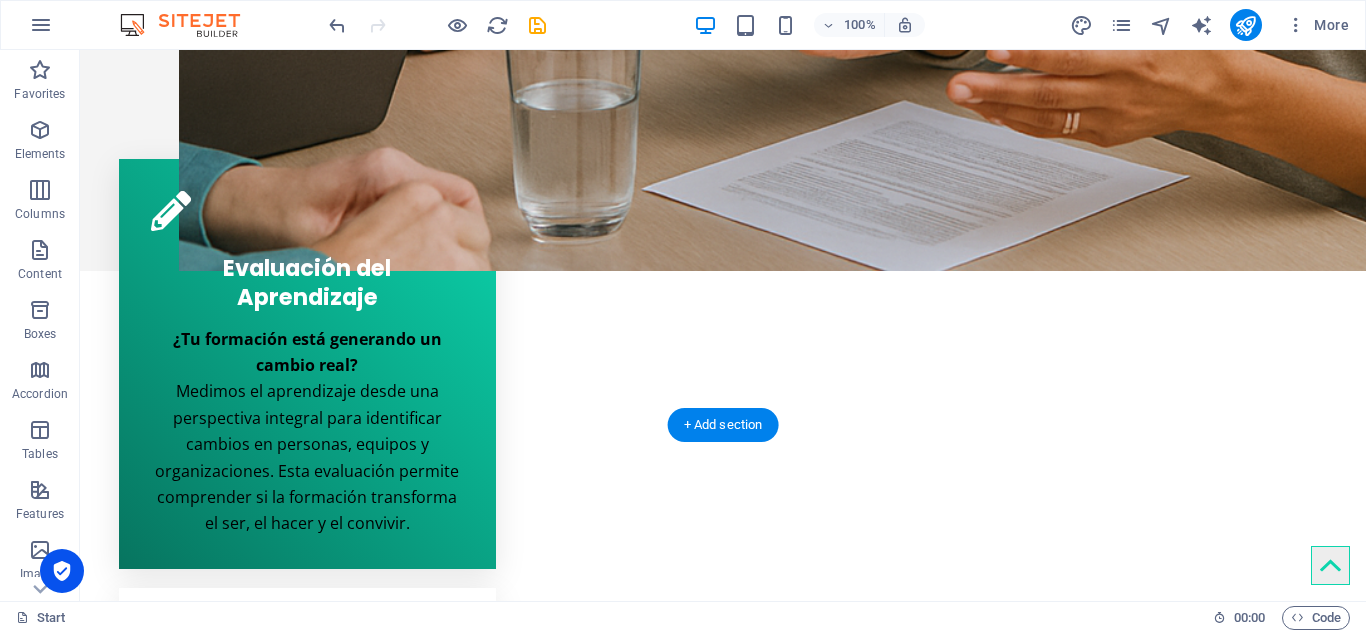 scroll, scrollTop: 2529, scrollLeft: 0, axis: vertical 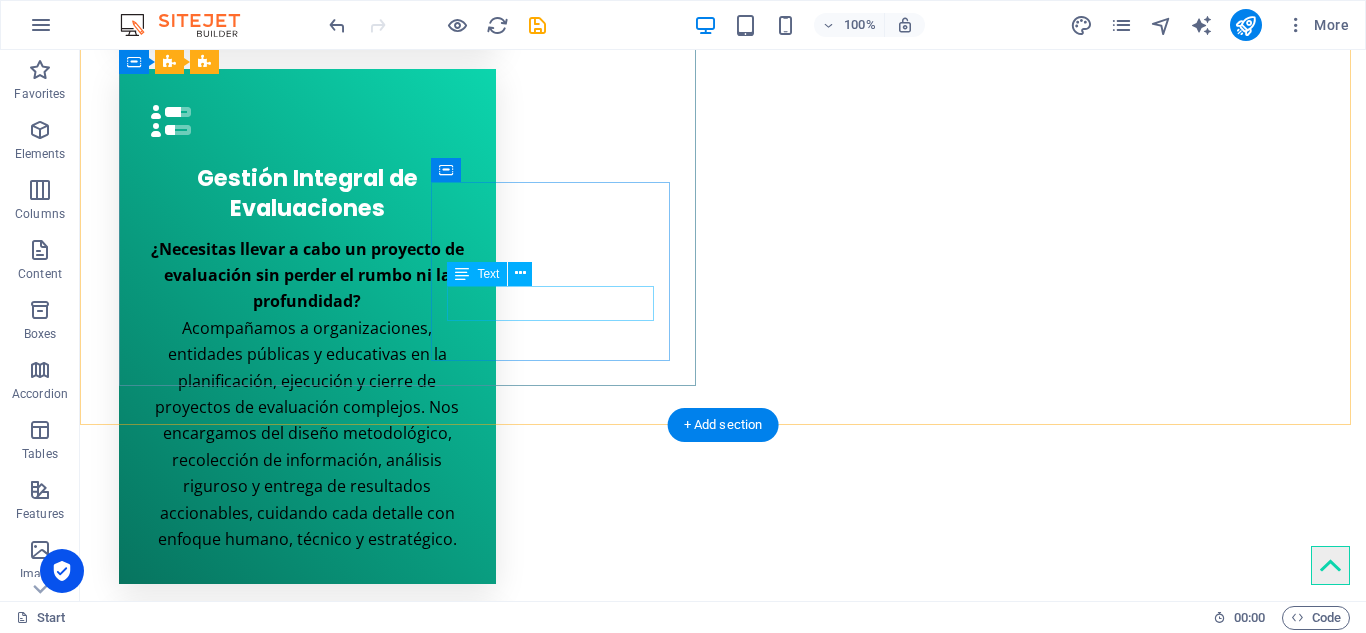 click on "instrumentos disponibles" at bounding box center (265, 4420) 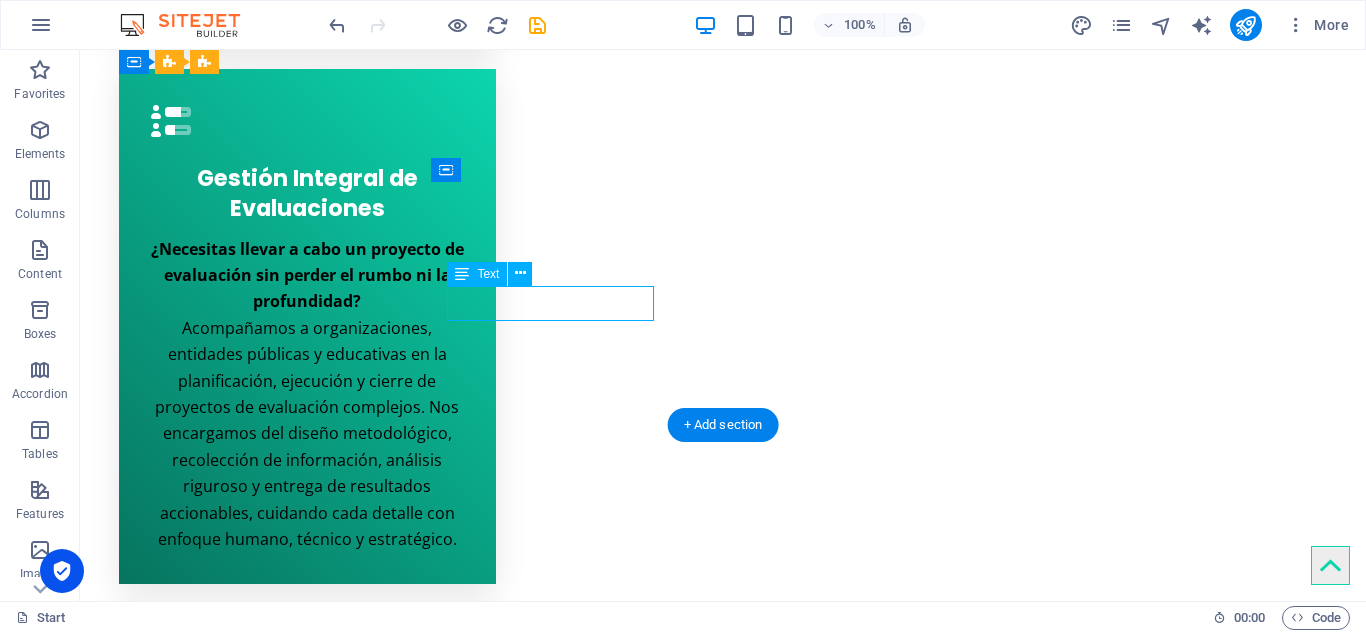 click on "instrumentos disponibles" at bounding box center [265, 4420] 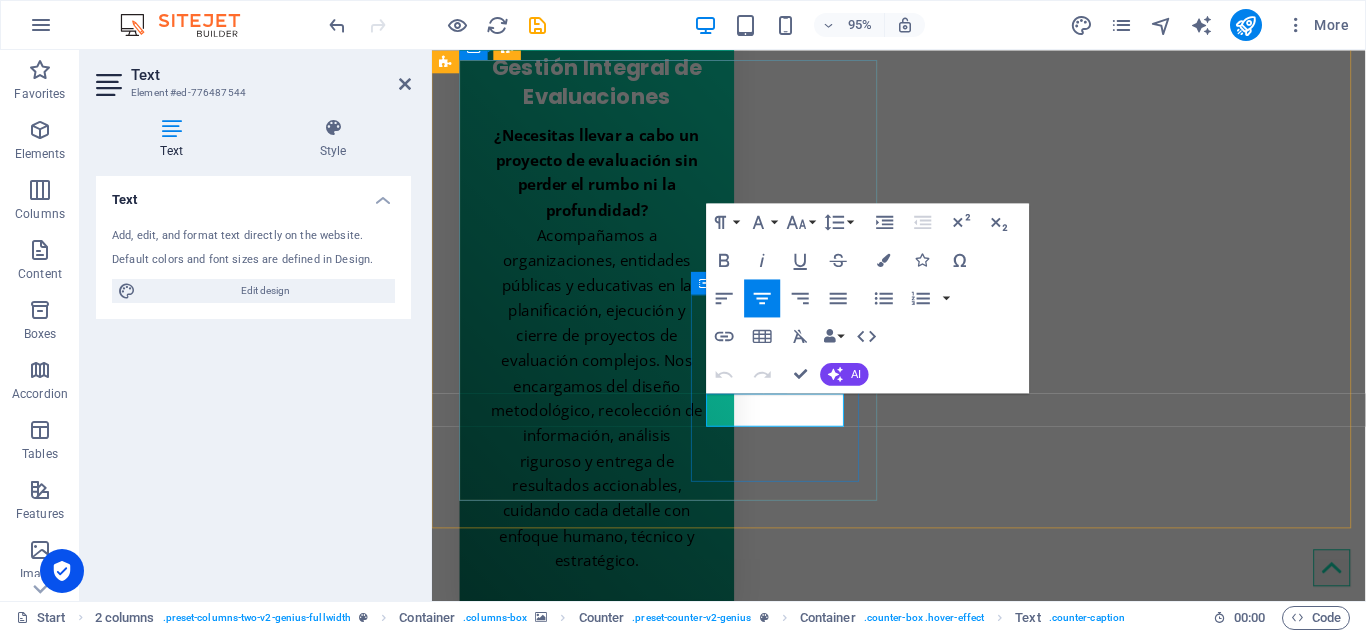 type 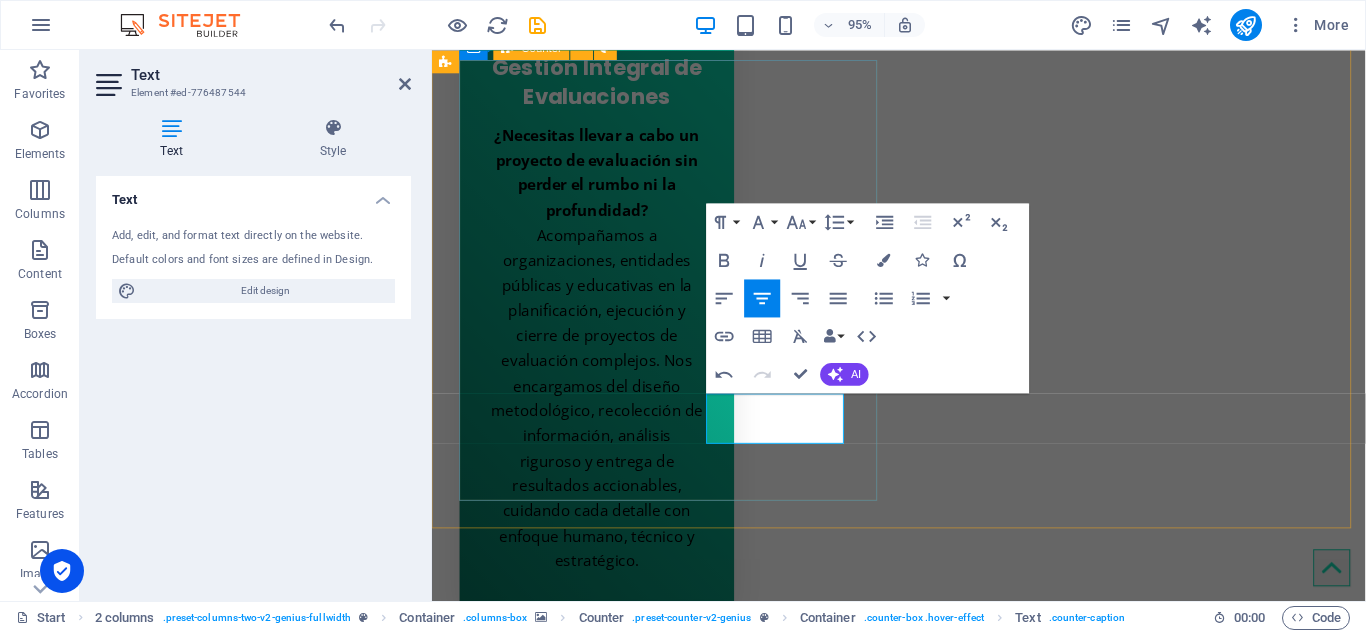 click on "6 MVP NO-CODE 5 PILOTOS DE VALIDACIÓN 20 AÑOS DE EXPERIENCIA DE LOS SOCIOS 15 instrumentos  DE EVALUACIÓN  disponibles" at bounding box center (684, 4504) 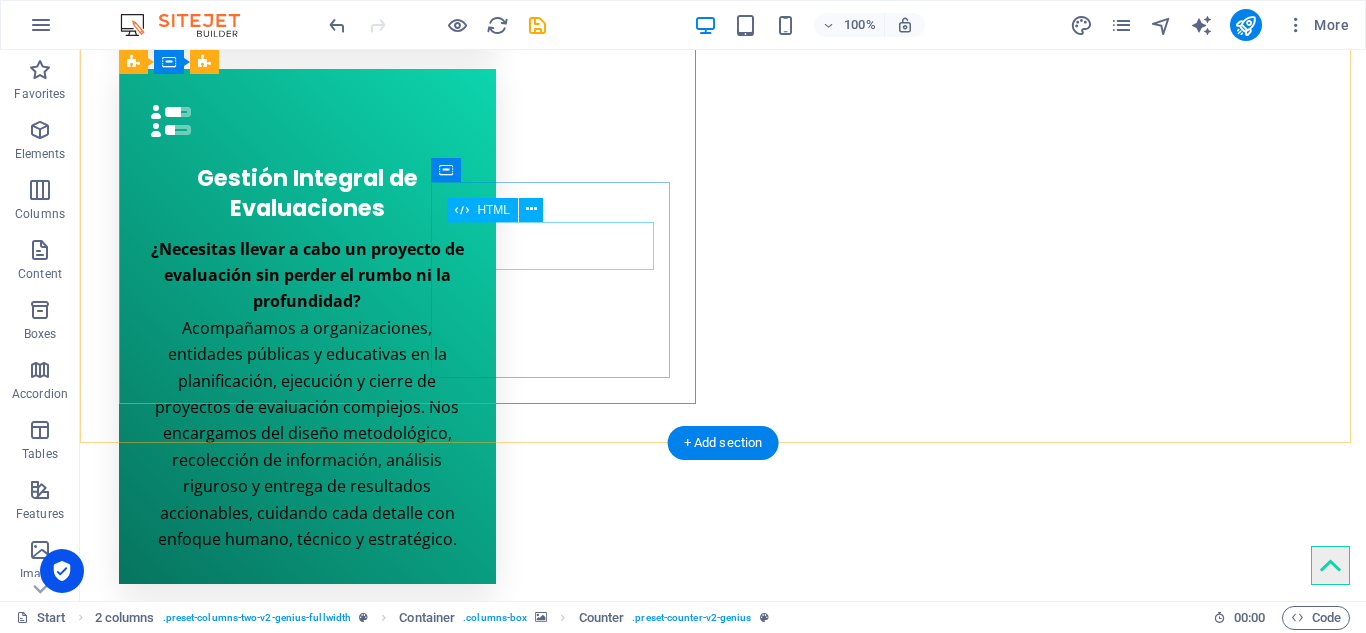 click on "15" at bounding box center (265, 4381) 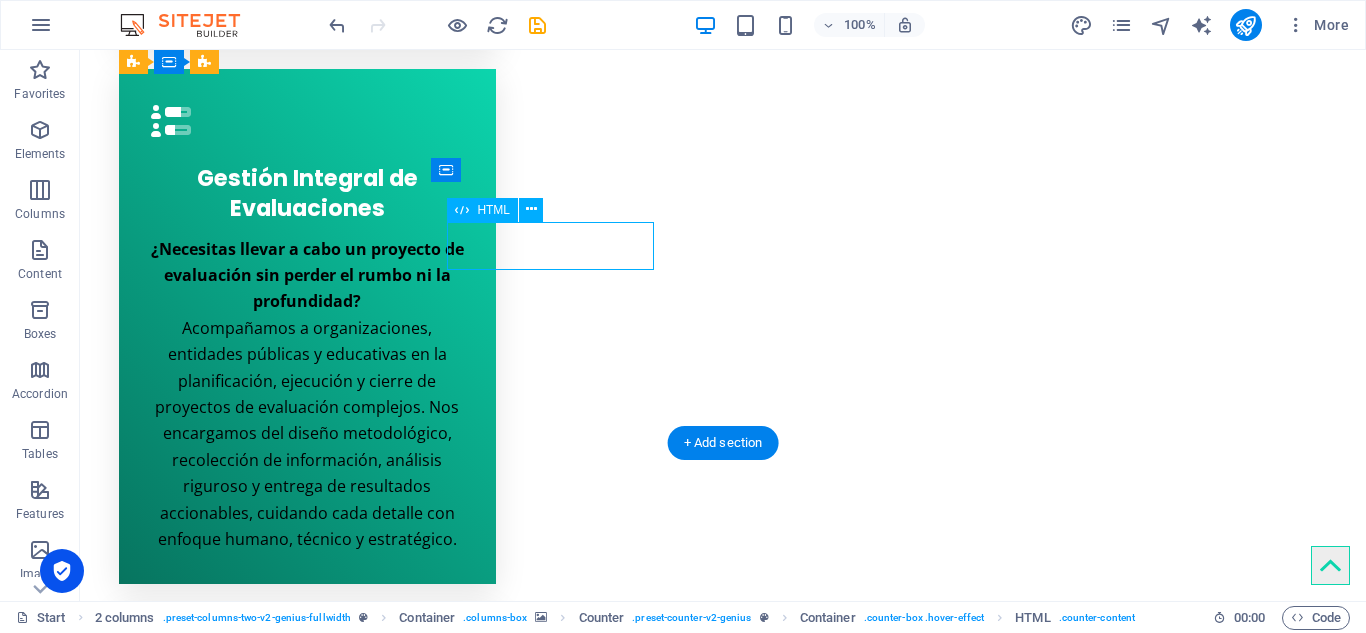 click on "15" at bounding box center [265, 4381] 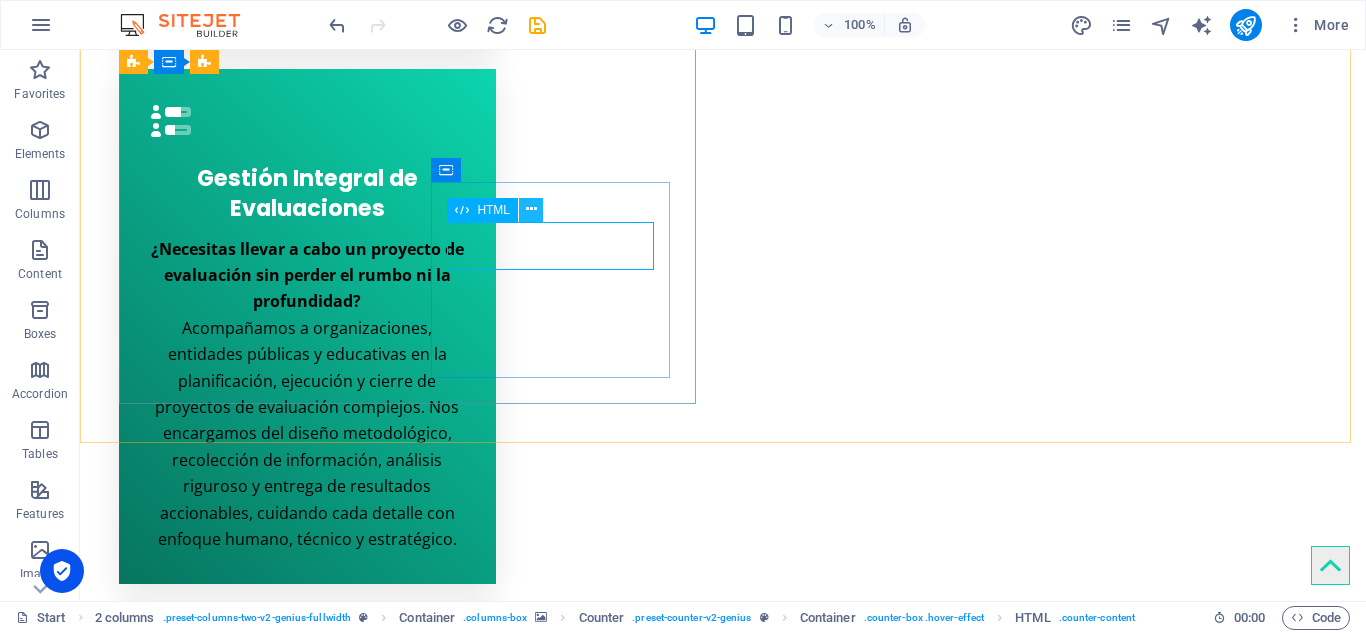click at bounding box center [531, 209] 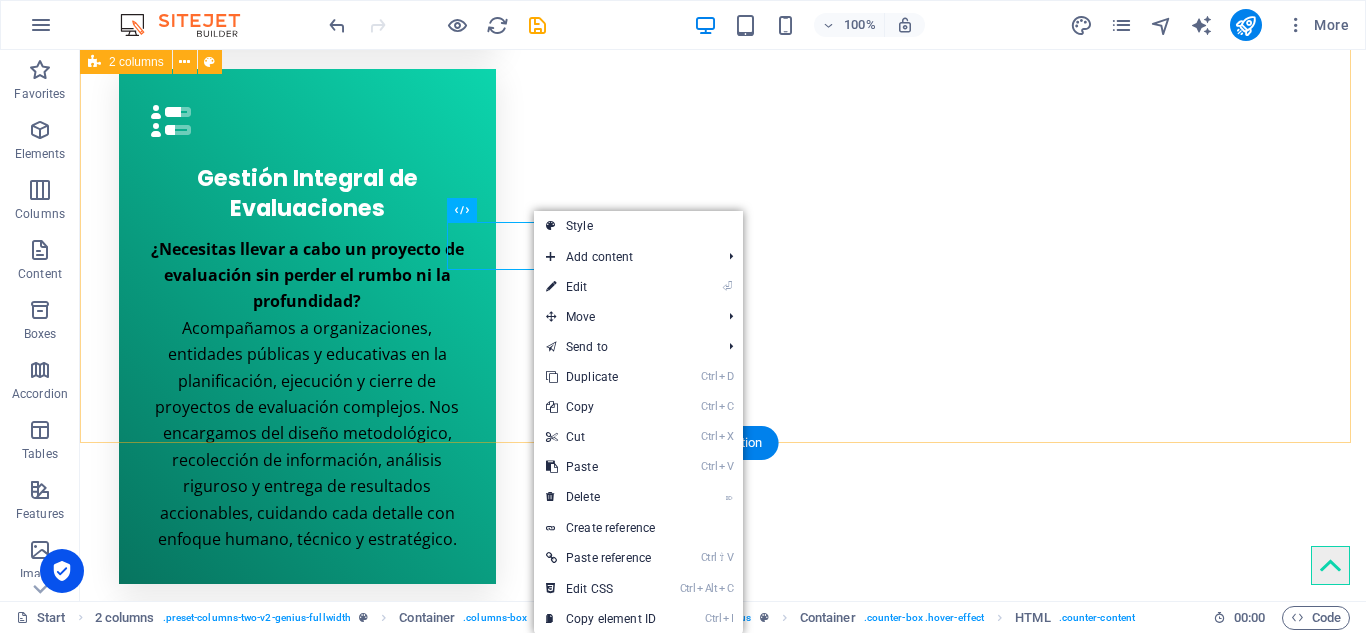 click on "6 MVP NO-CODE 5 PILOTOS DE VALIDACIÓN 20 AÑOS DE EXPERIENCIA DE LOS SOCIOS 15 instrumentos  DE EVALUACIÓN disponibles Drop content here or  Add elements  Paste clipboard" at bounding box center (723, 4208) 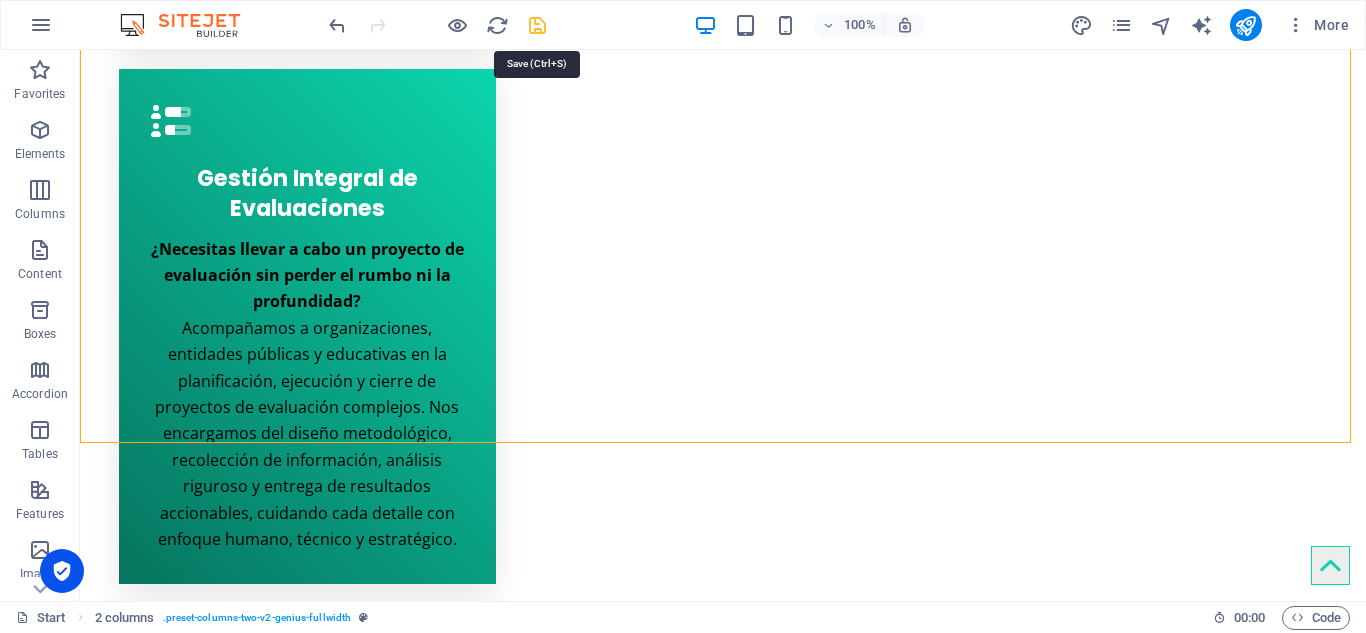 click at bounding box center [537, 25] 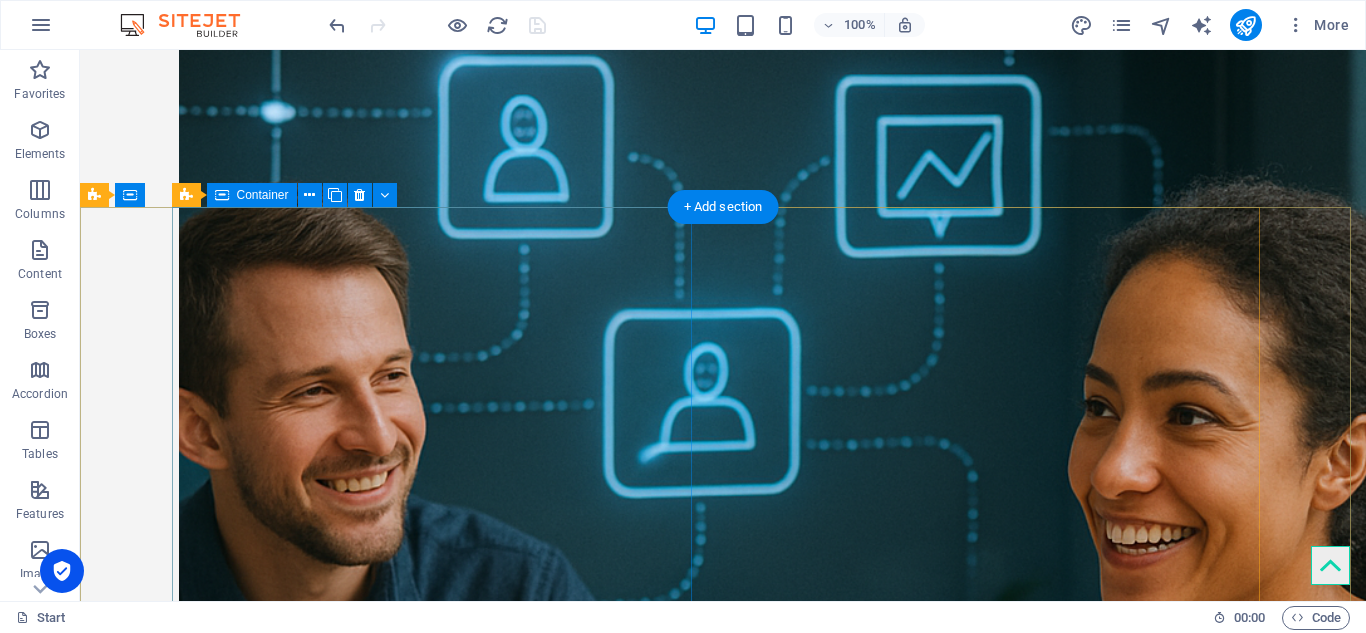 scroll, scrollTop: 0, scrollLeft: 0, axis: both 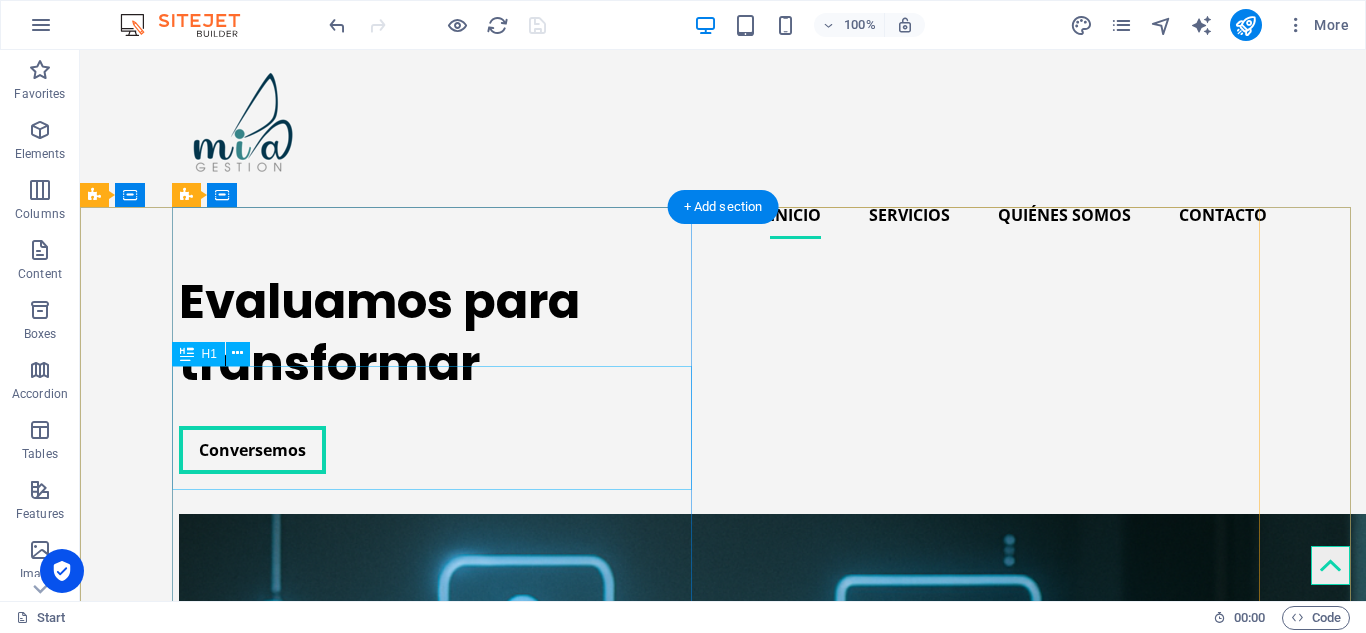 click on "Evaluamos para transformar" at bounding box center (439, 333) 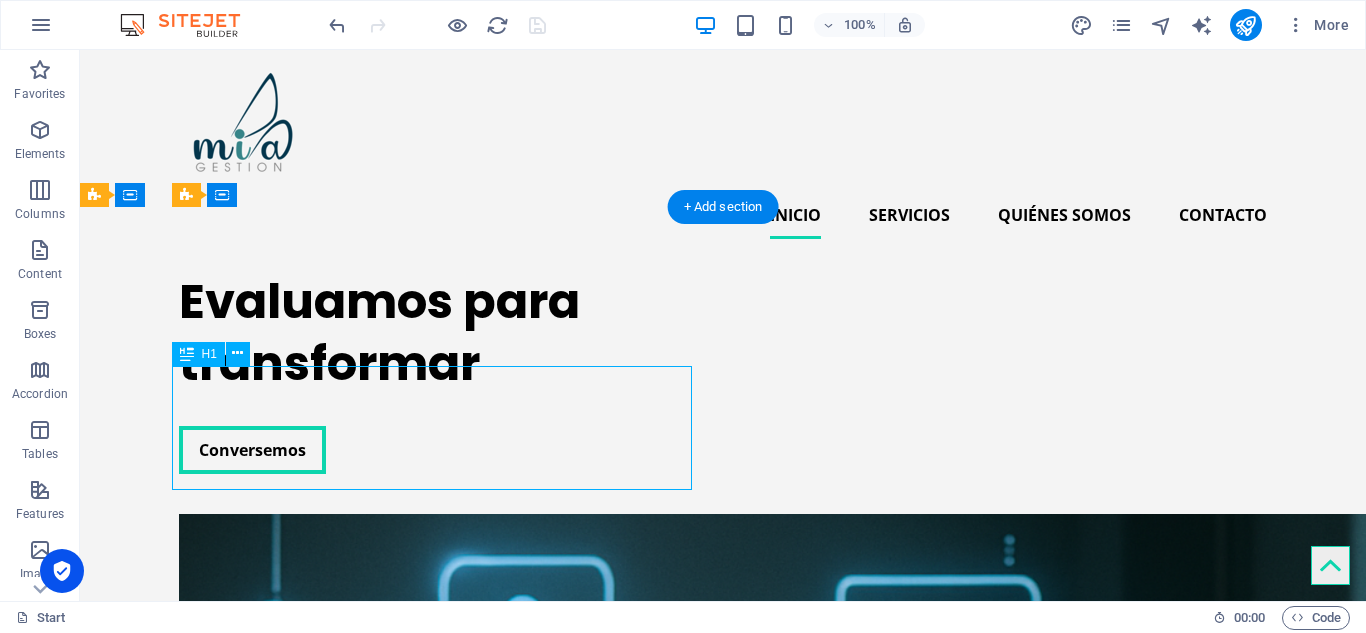 click on "Evaluamos para transformar" at bounding box center [439, 333] 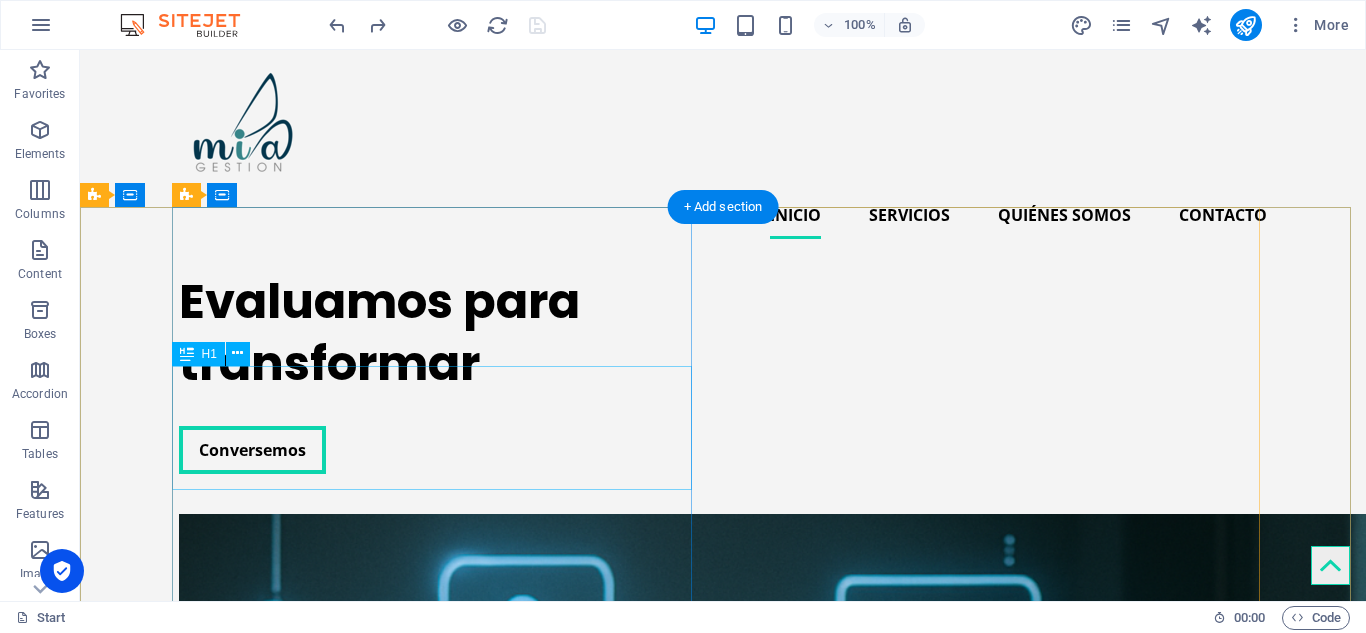 click on "Evaluamos para transformar" at bounding box center [439, 333] 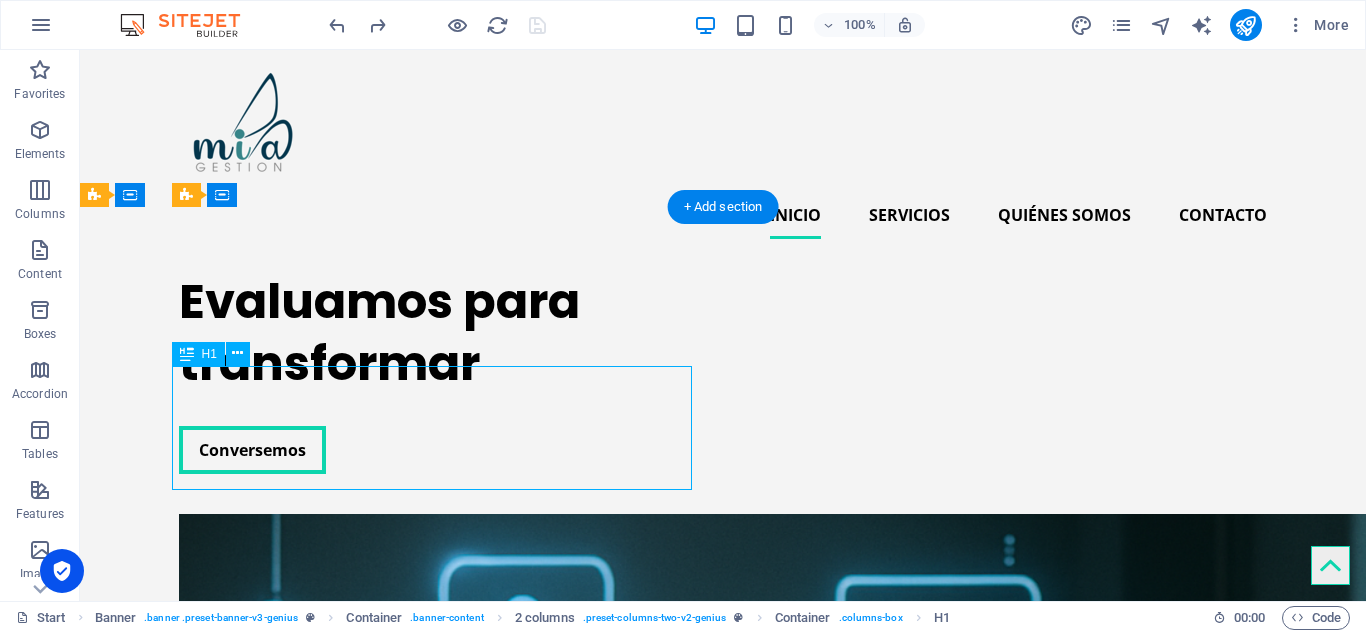 click on "Evaluamos para transformar" at bounding box center [439, 333] 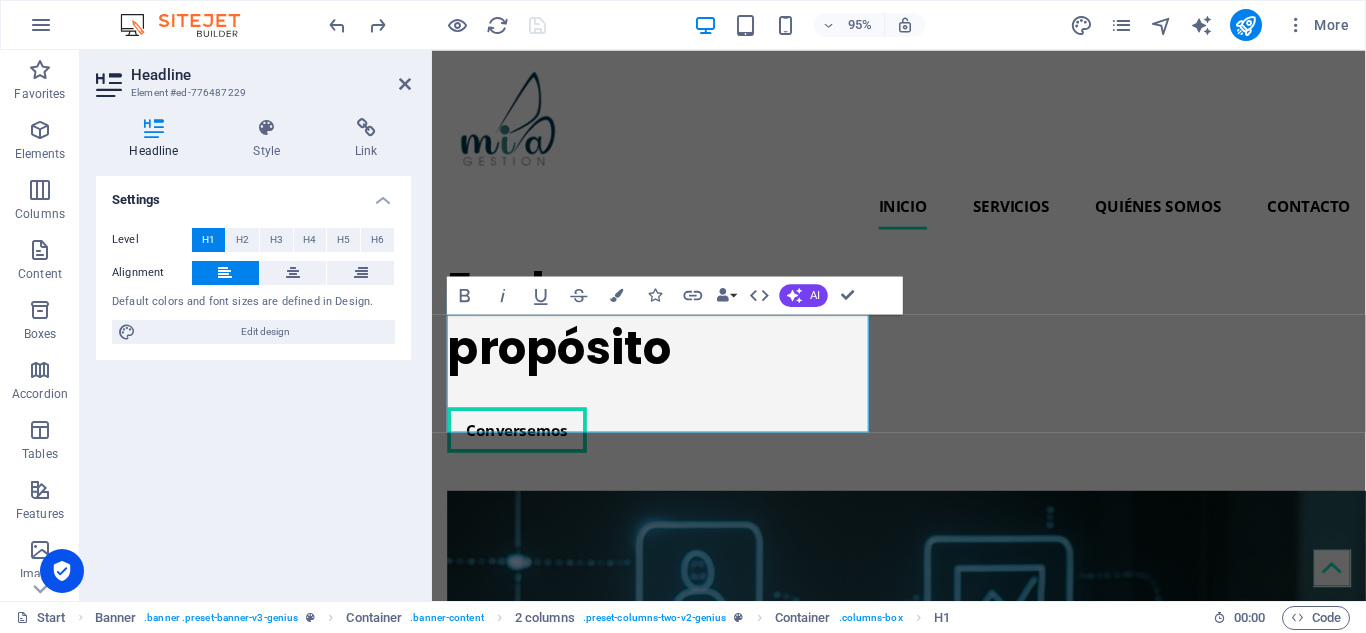click on "Settings Level H1 H2 H3 H4 H5 H6 Alignment Default colors and font sizes are defined in Design. Edit design" at bounding box center (253, 380) 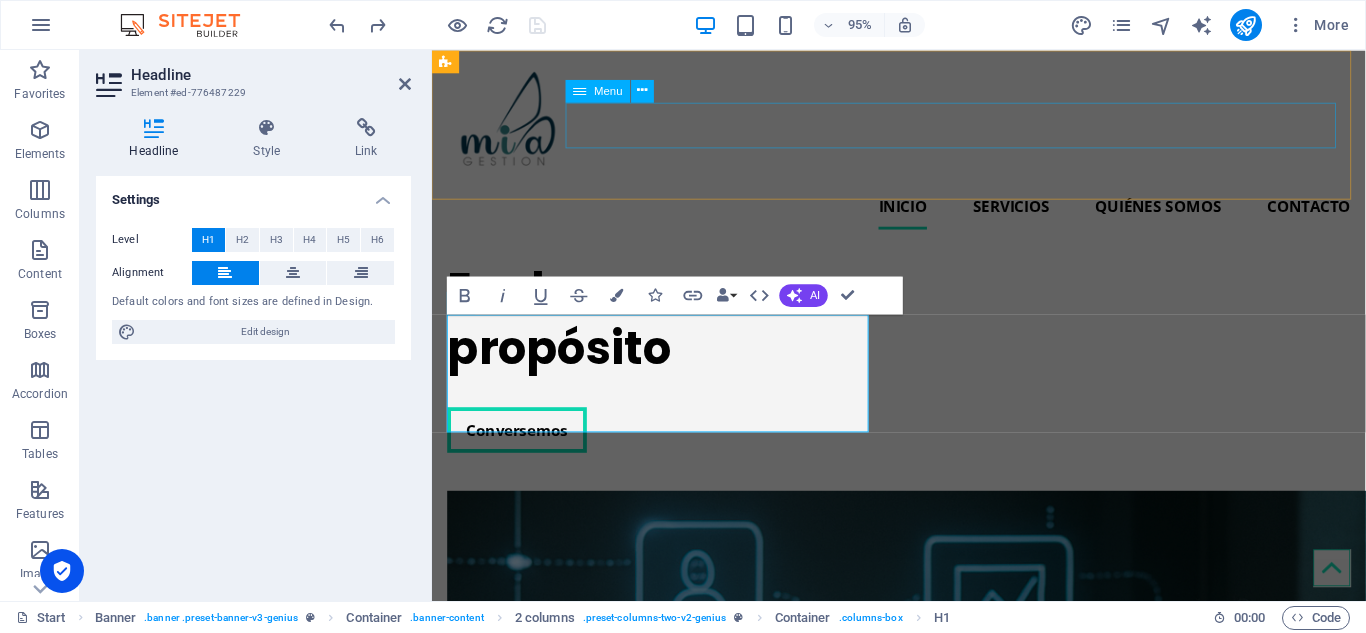 click on "Inicio Servicios Quiénes somos Contacto" at bounding box center (923, 215) 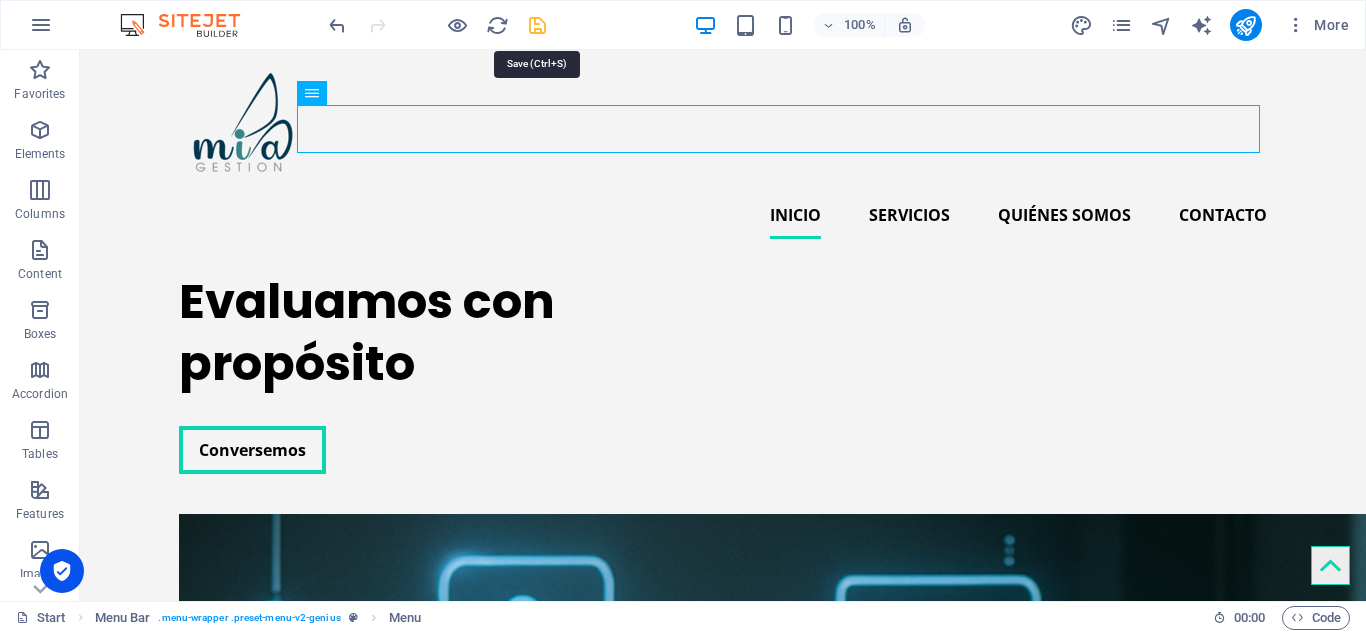 click at bounding box center (537, 25) 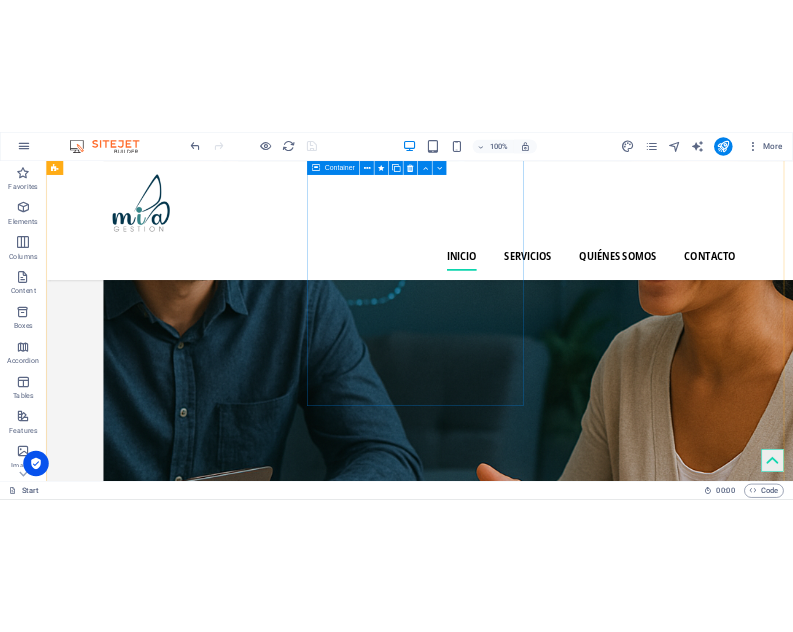 scroll, scrollTop: 600, scrollLeft: 0, axis: vertical 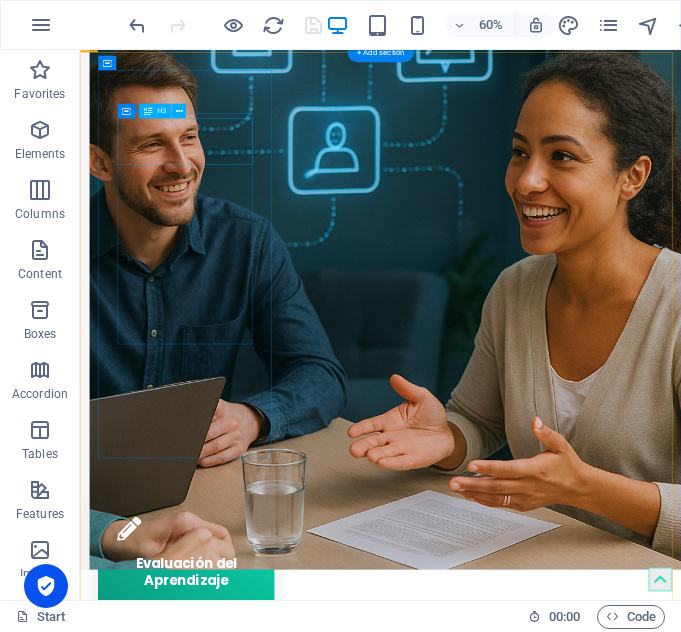 click on "Evaluación del Aprendizaje" at bounding box center [257, 915] 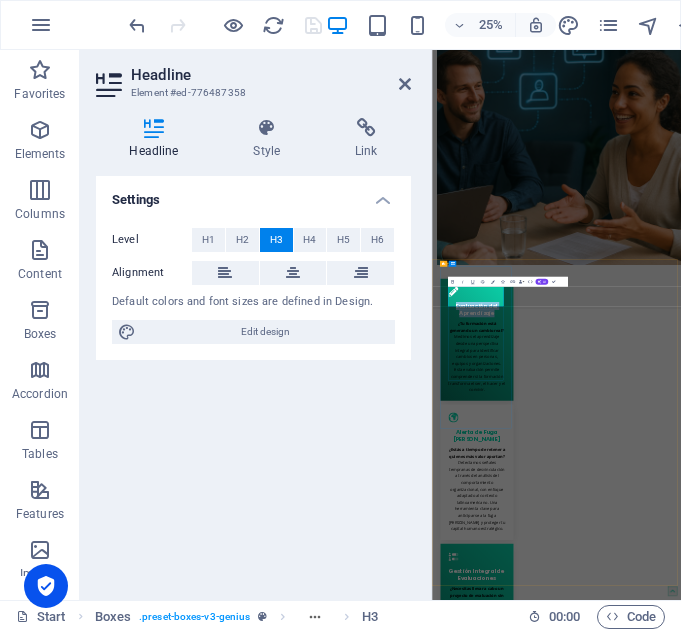 click on "Evaluación del Aprendizaje" at bounding box center [608, 1088] 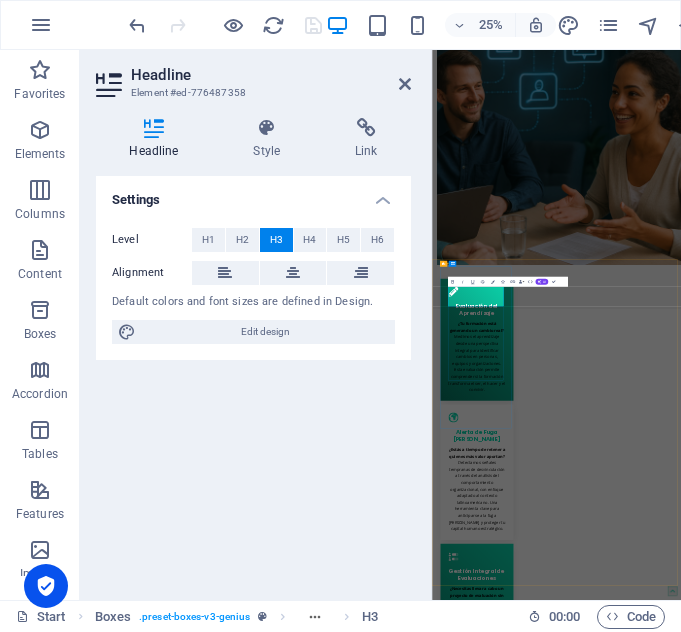 click on "Evaluación del Aprendizaje" at bounding box center [608, 1088] 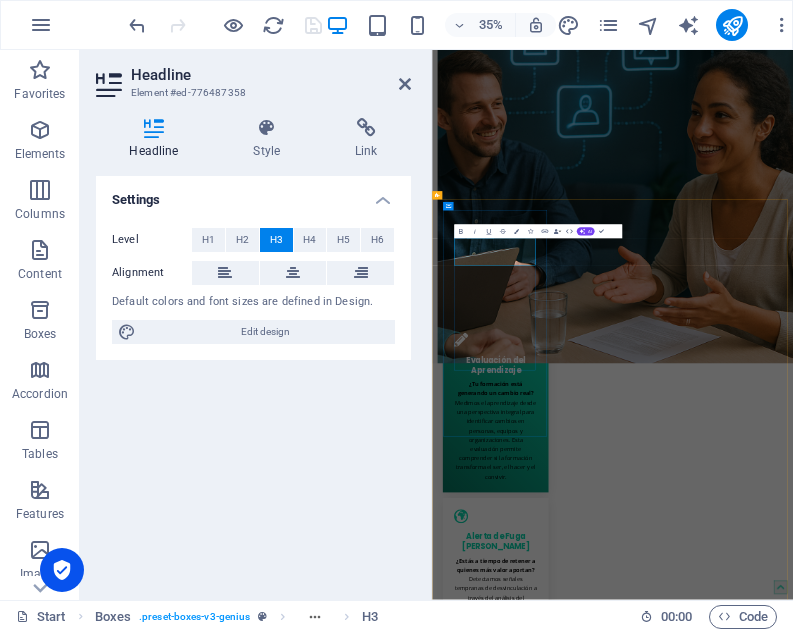 click on "Evaluación del Aprendizaje" at bounding box center (614, 949) 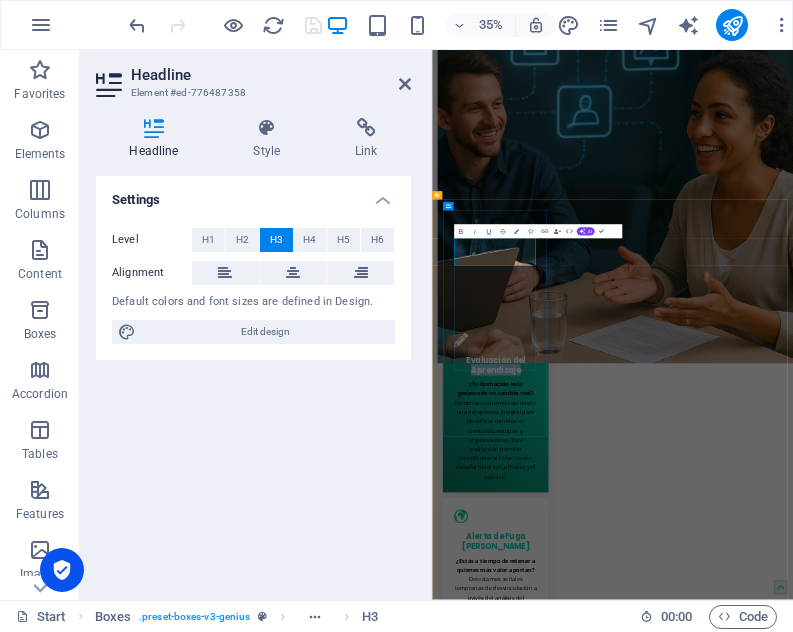 type 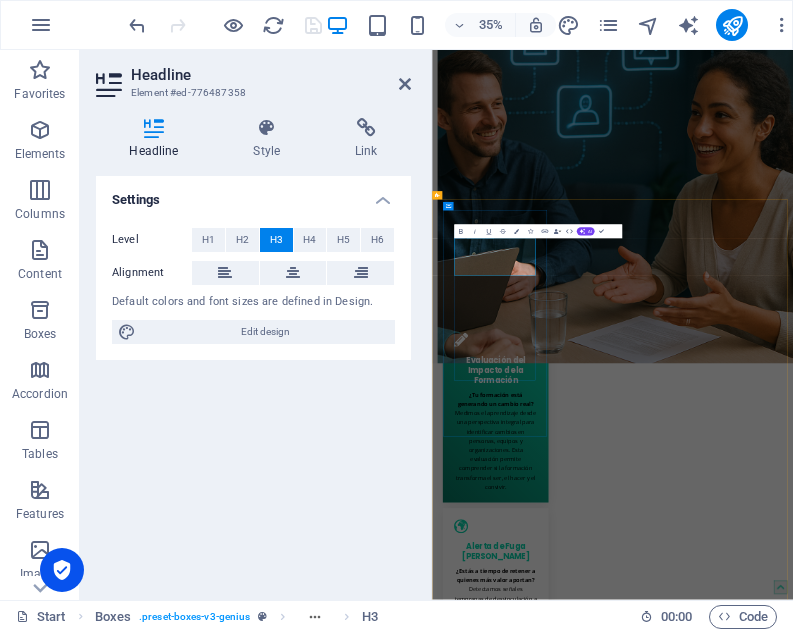 click on "Evaluación del Impacto de la Formación" at bounding box center (614, 964) 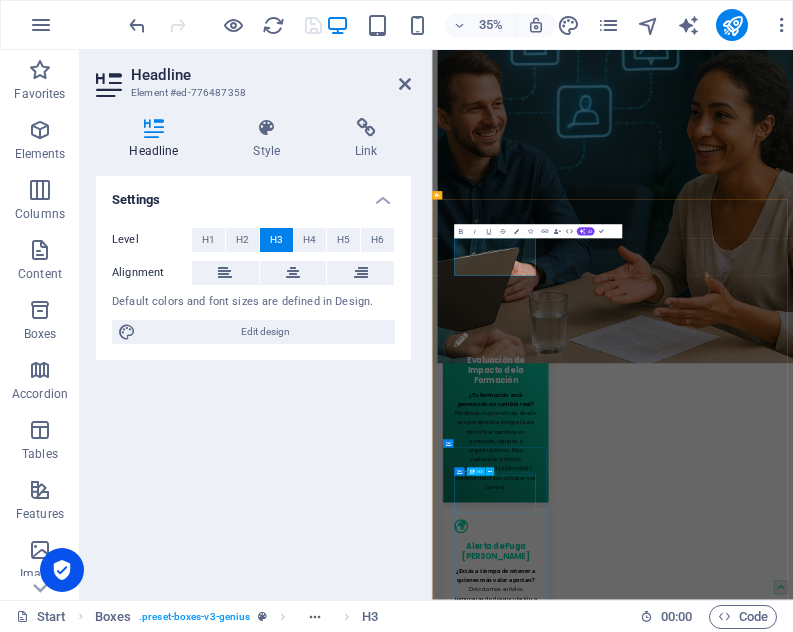 click on "Soluciones Evaluativas a tu Medida" at bounding box center (614, 2711) 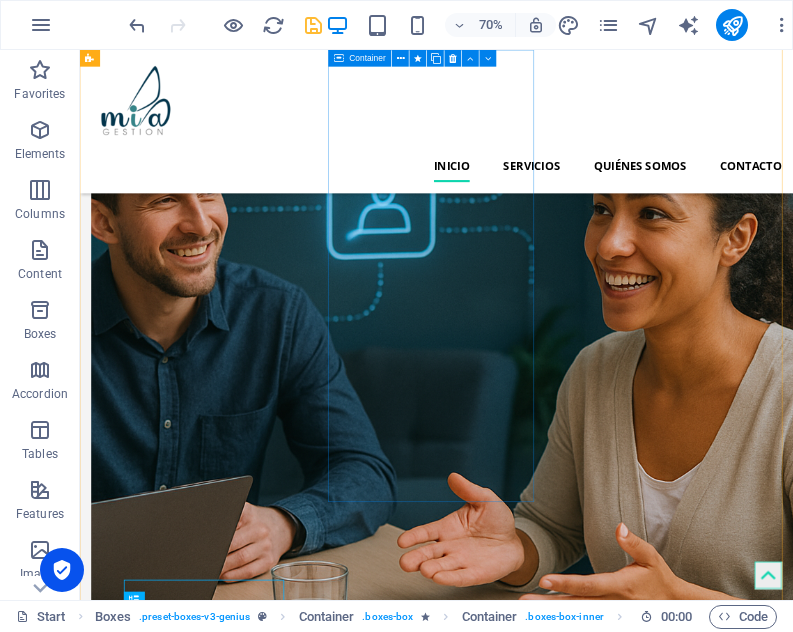 scroll, scrollTop: 200, scrollLeft: 0, axis: vertical 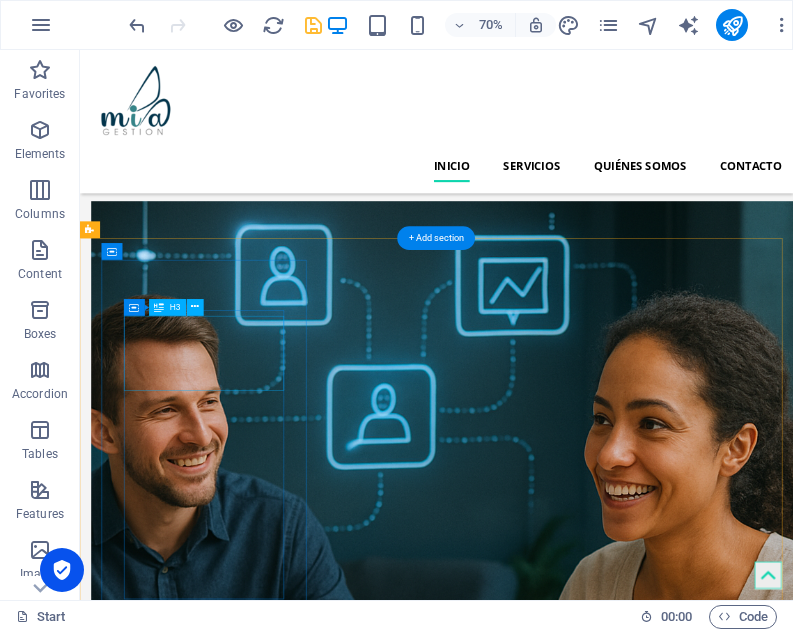 click on "Evaluación de Impacto de la Formación" at bounding box center (260, 1298) 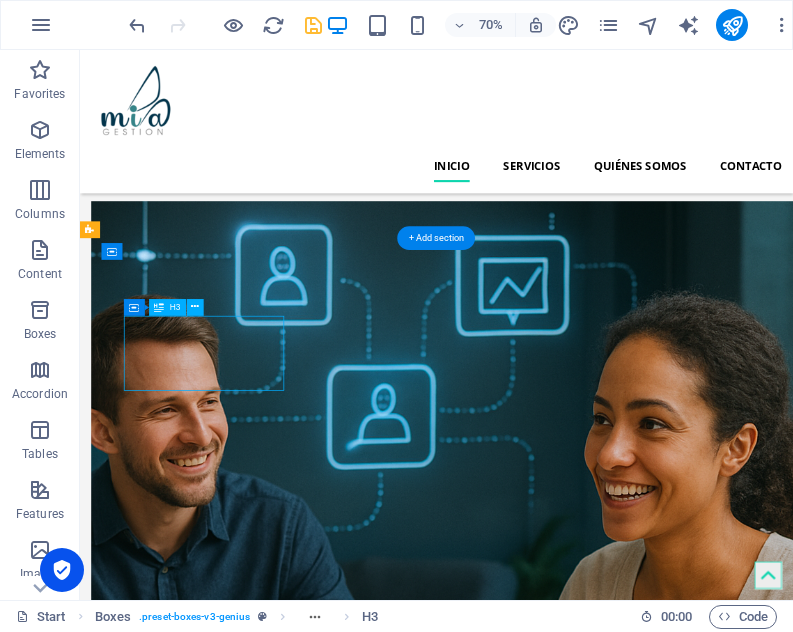 click on "Evaluación de Impacto de la Formación" at bounding box center [260, 1298] 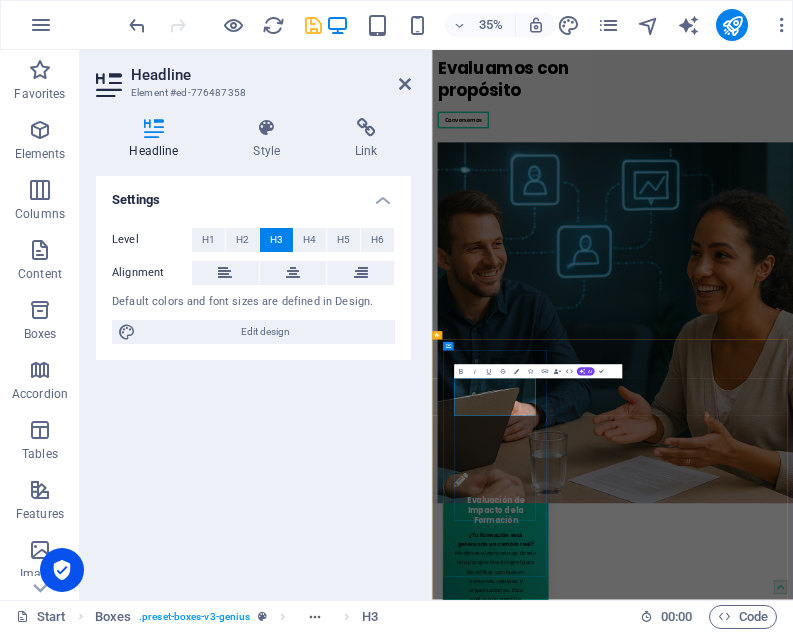 click on "Evaluación de Impacto de la Formación" at bounding box center (614, 1364) 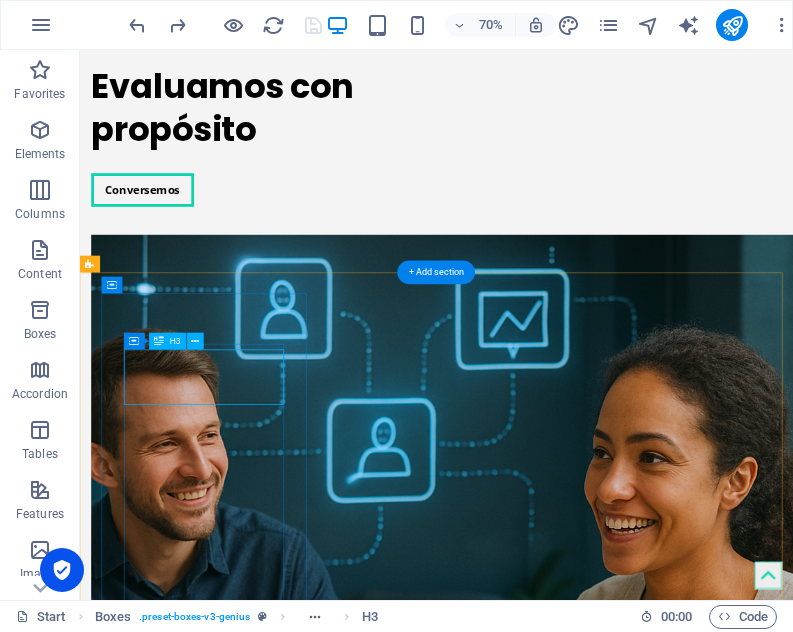 click on "Evaluación del Aprendizaje" at bounding box center [260, 1332] 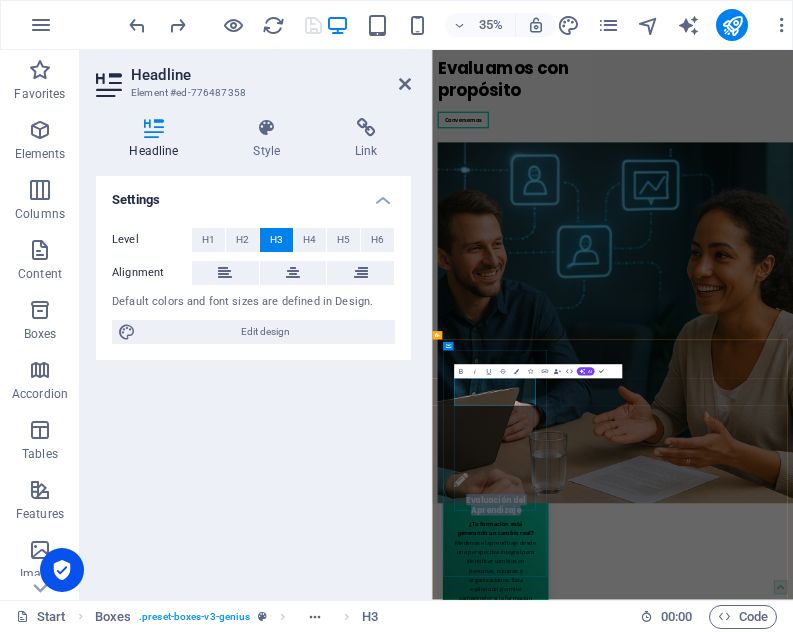 drag, startPoint x: 520, startPoint y: 1021, endPoint x: 686, endPoint y: 1055, distance: 169.44615 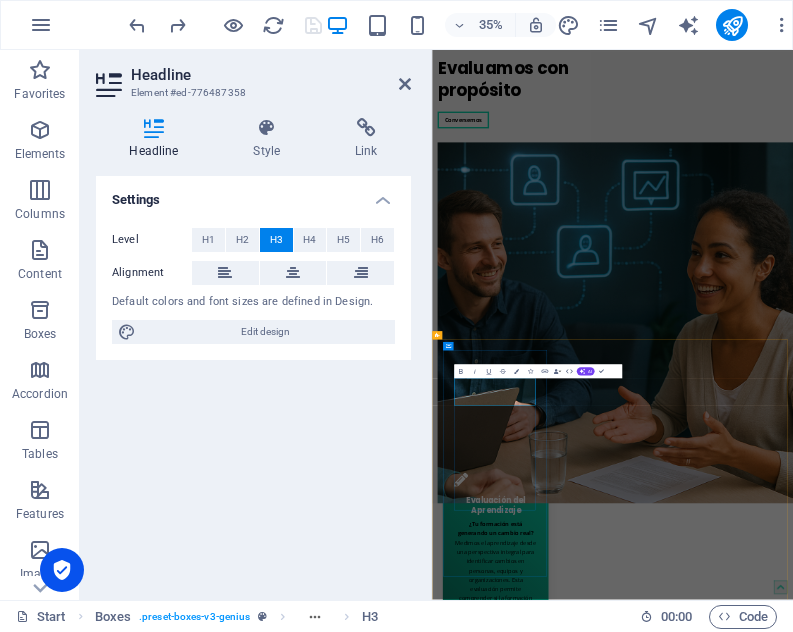 click on "Evaluación del Aprendizaje" at bounding box center (614, 1350) 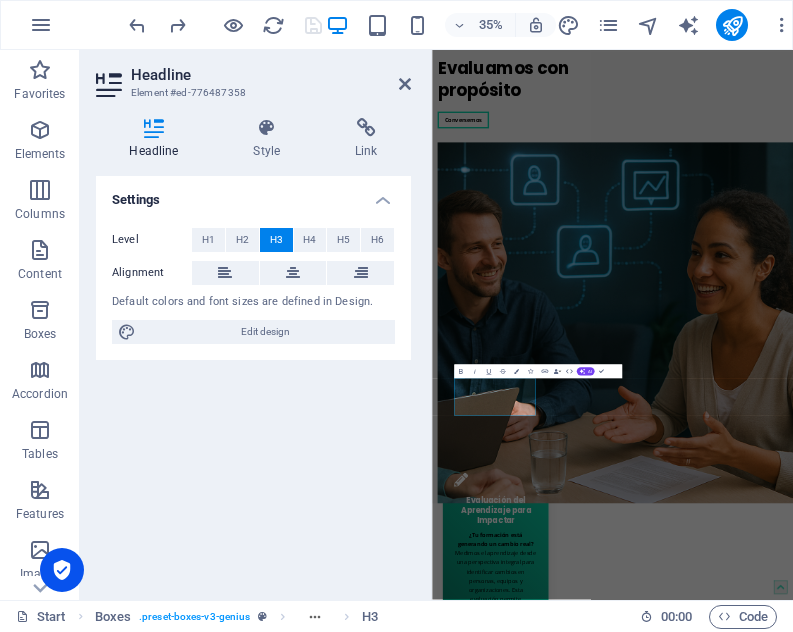 click on "Settings Level H1 H2 H3 H4 H5 H6 Alignment Default colors and font sizes are defined in Design. Edit design" at bounding box center [253, 380] 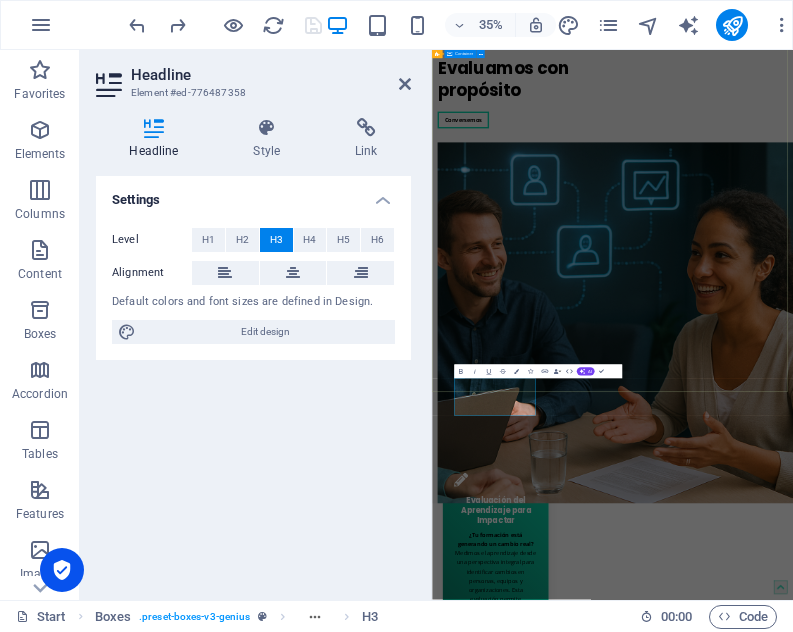 click on "Evaluamos con propósito Conversemos" at bounding box center [947, 700] 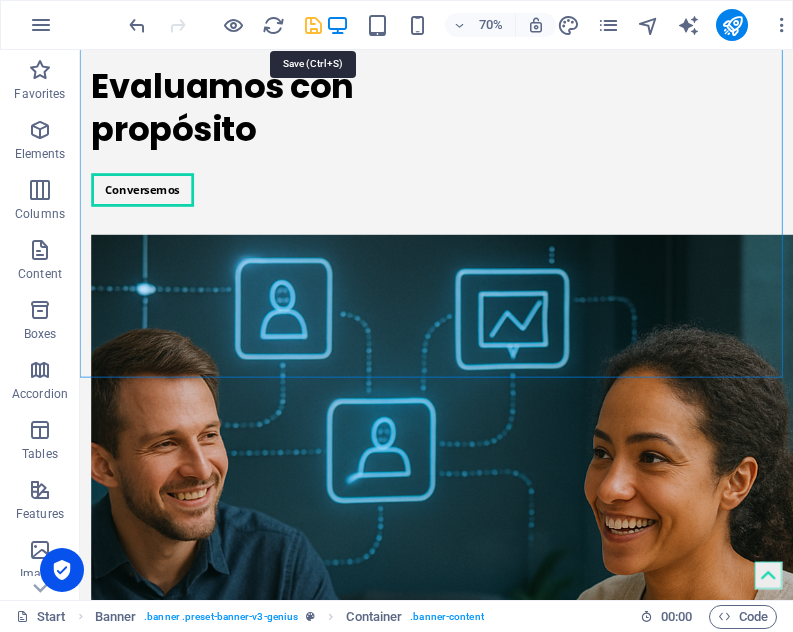 click at bounding box center [313, 25] 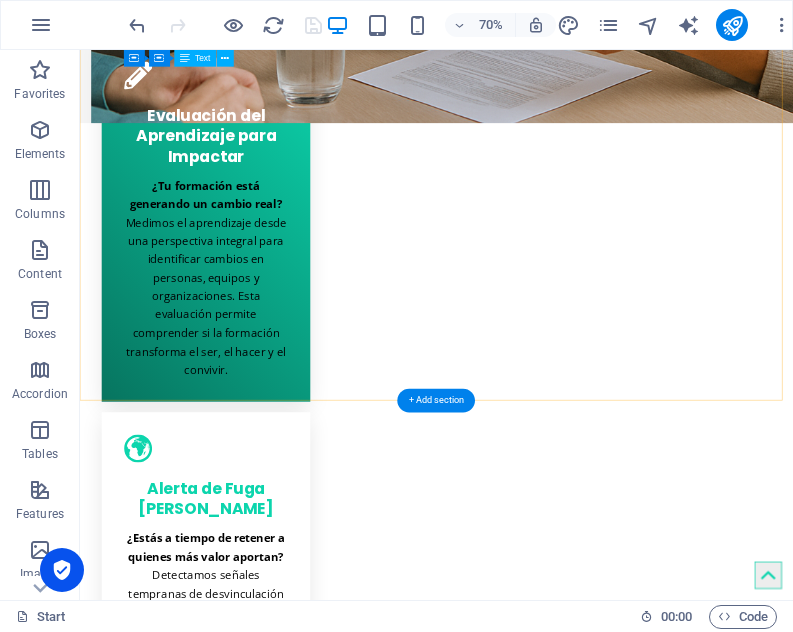 scroll, scrollTop: 1700, scrollLeft: 0, axis: vertical 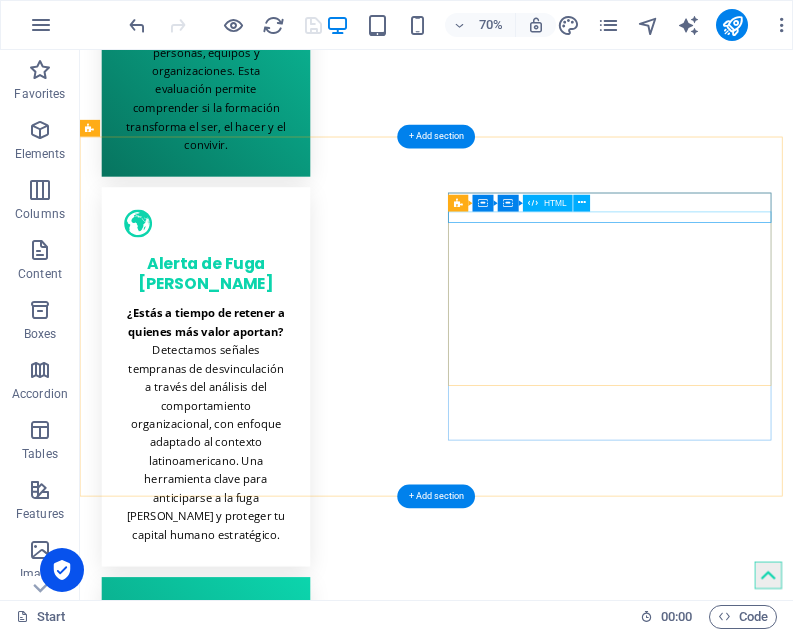 click at bounding box center (331, 3731) 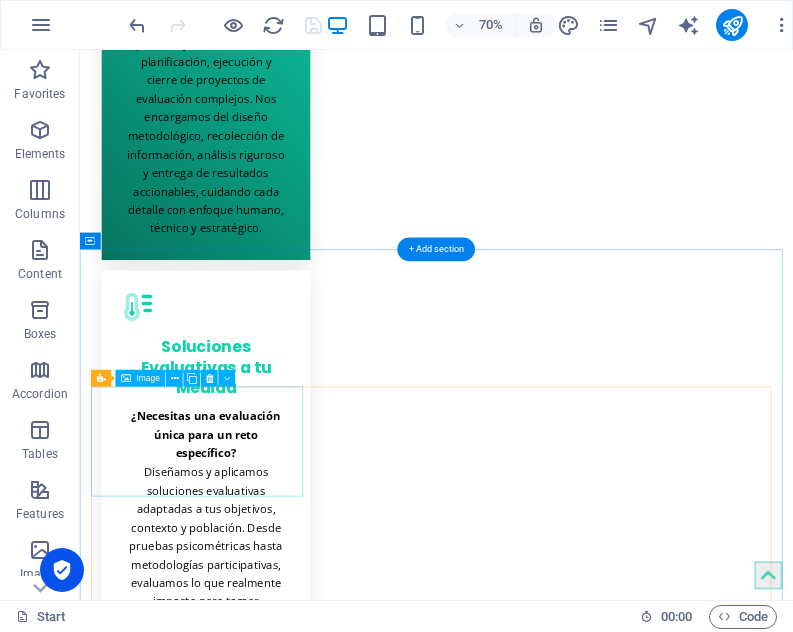 scroll, scrollTop: 2900, scrollLeft: 0, axis: vertical 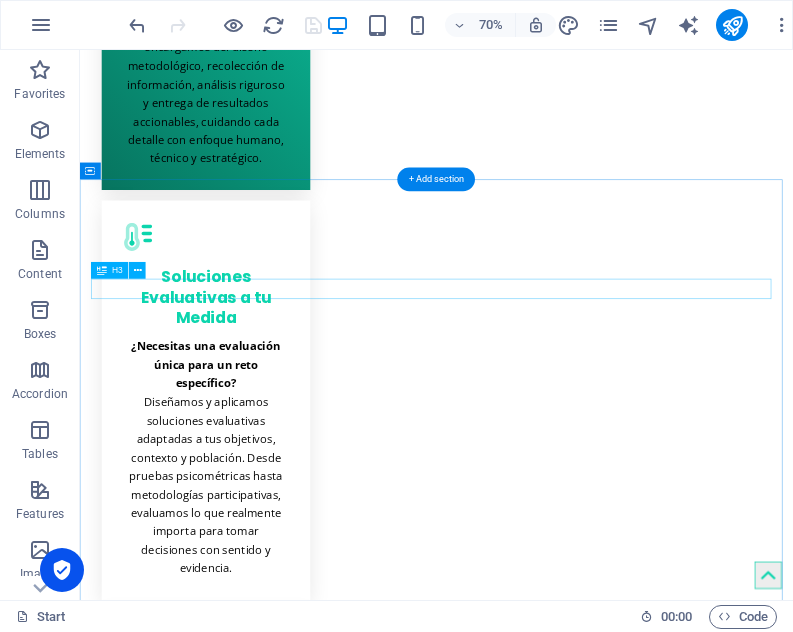 click on "Crecemos de la mano de los grandes" at bounding box center [589, 5334] 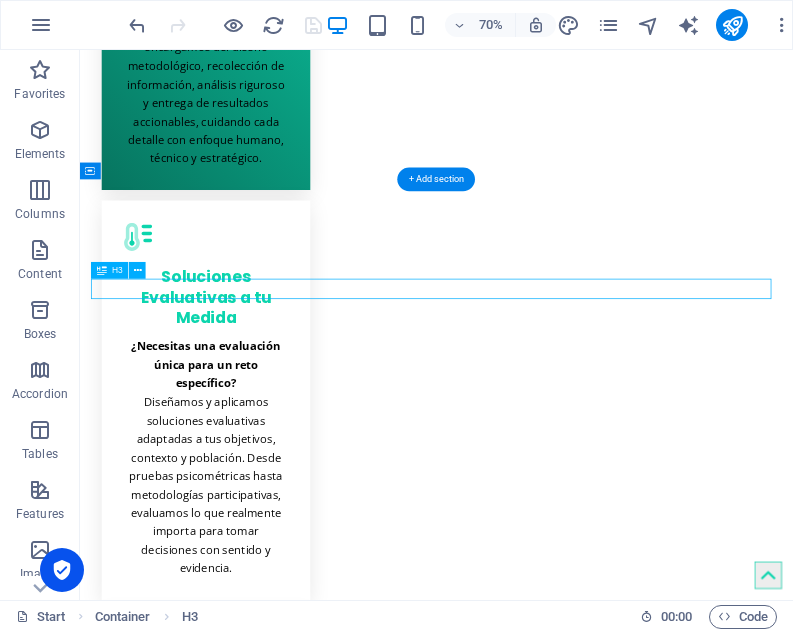 click on "Crecemos de la mano de los grandes" at bounding box center [589, 5334] 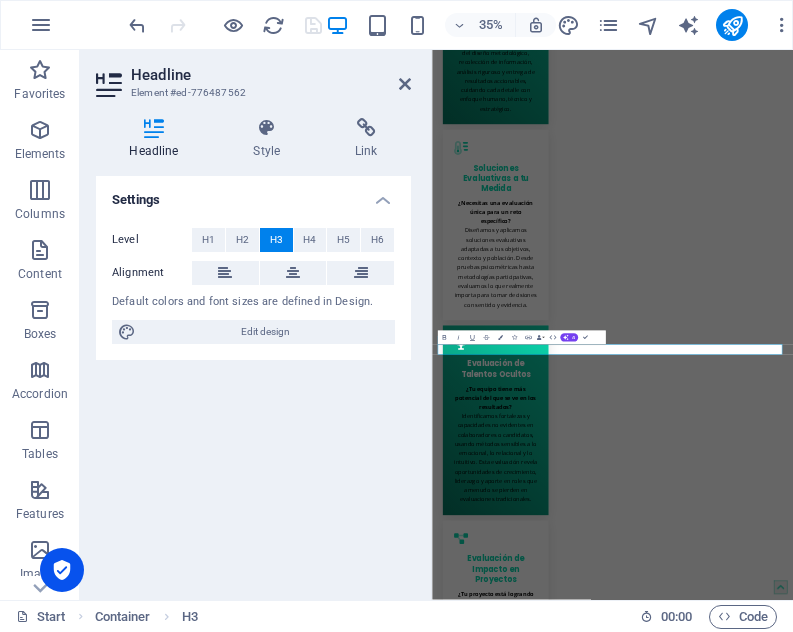 click on "Settings Level H1 H2 H3 H4 H5 H6 Alignment Default colors and font sizes are defined in Design. Edit design" at bounding box center (253, 380) 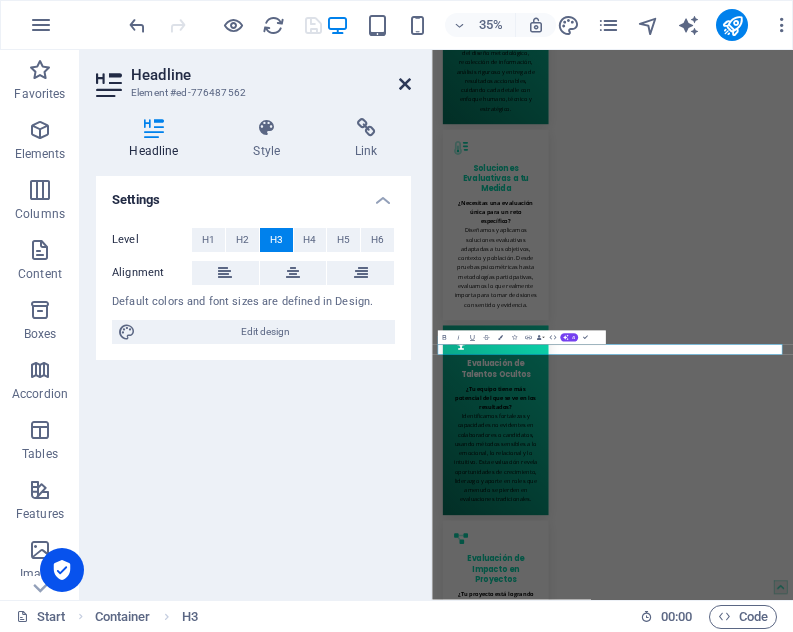 click at bounding box center [405, 84] 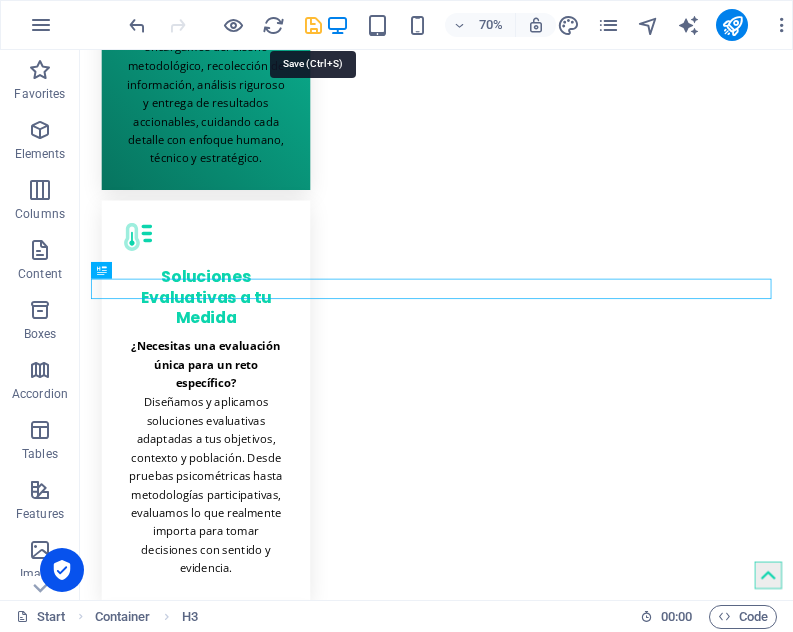 click at bounding box center [313, 25] 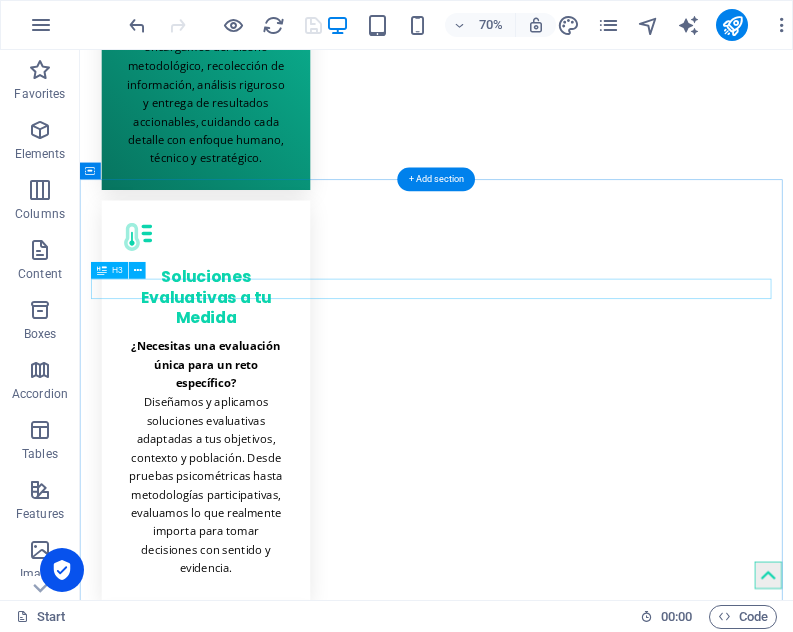 click on "Conexiones que potencian nuestro impacto." at bounding box center (589, 5334) 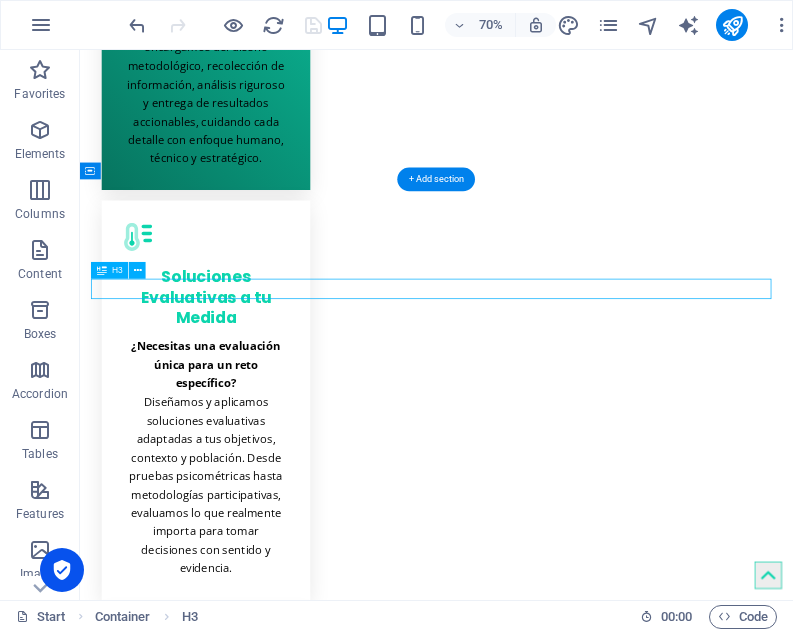 click on "Conexiones que potencian nuestro impacto." at bounding box center [589, 5334] 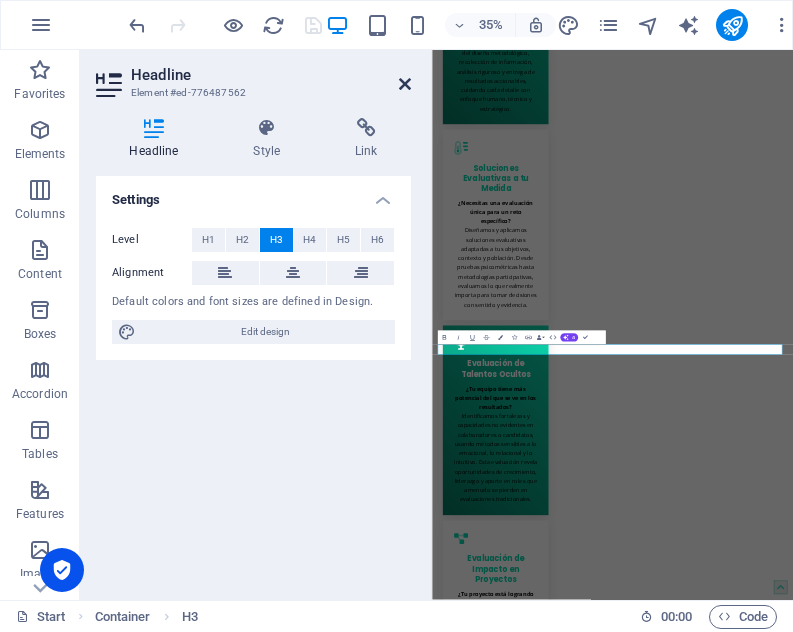 click at bounding box center (405, 84) 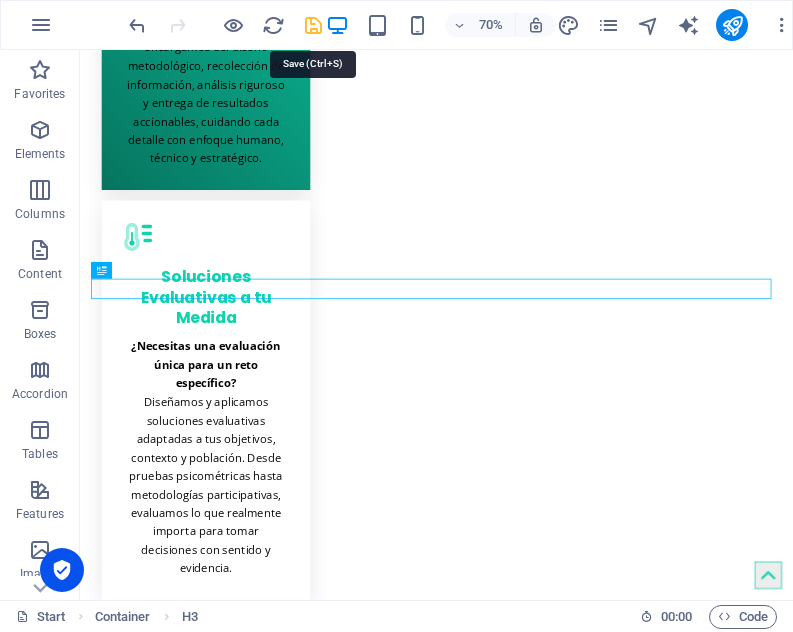 click at bounding box center [313, 25] 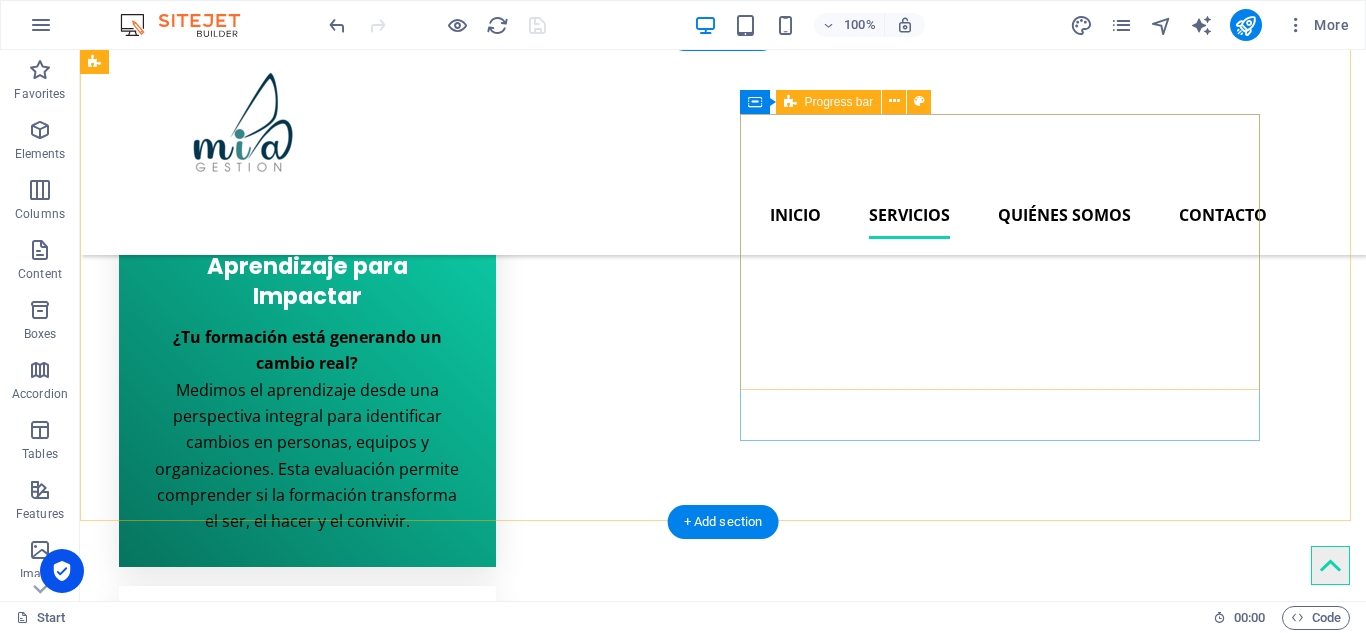 scroll, scrollTop: 1500, scrollLeft: 0, axis: vertical 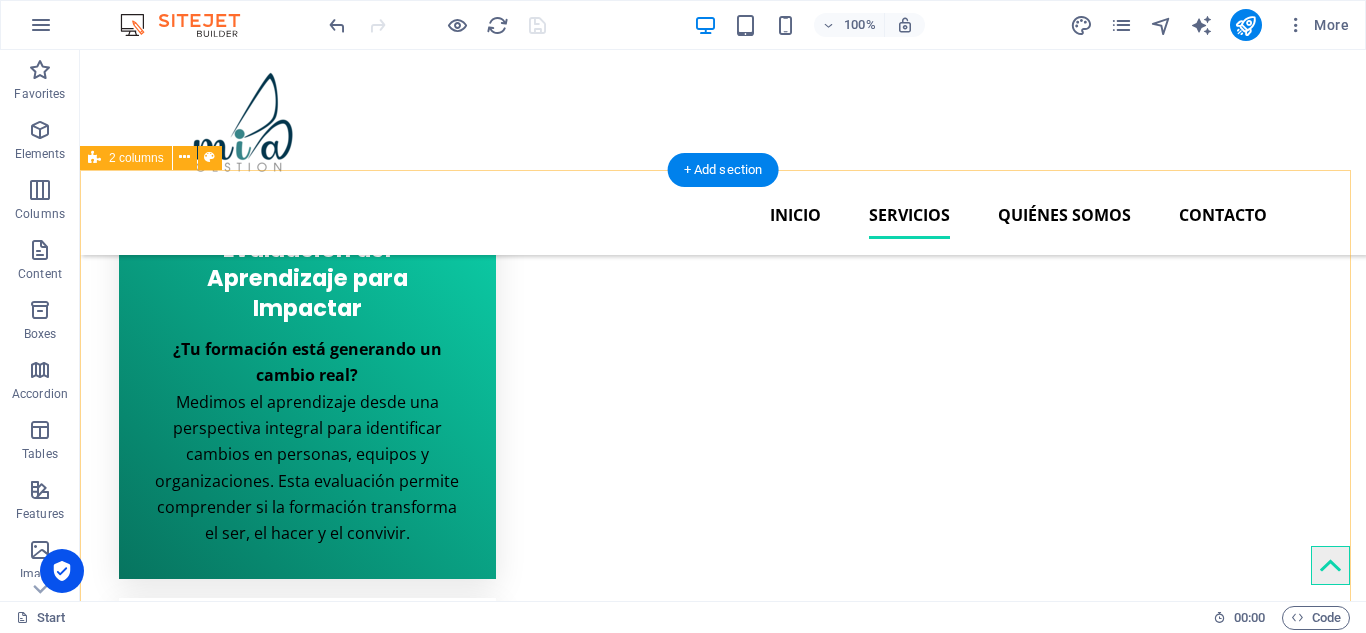 click on "Creative service Lorem ipsum dolor sit amet Lorem ipsum dolor sit amet, consectetur adipisicing elit. Repellat, maiores, a libero atque assumenda praesentium cum magni odio dolor accusantium explicabo repudiandae molestiae.  Cumque expo laboriosam nulla distinctio mollitia Molestias excepturi voluptatem veritatis iusto namut Praesentium magni odio dolor accusantium Ipsum dolor sit amet, consectetur adipisicing elit Sitejet 90%
Photoshop 70%
Illustrator 90%
HTML5 & CSS3 85%
JavaScript 45%" at bounding box center [723, 3487] 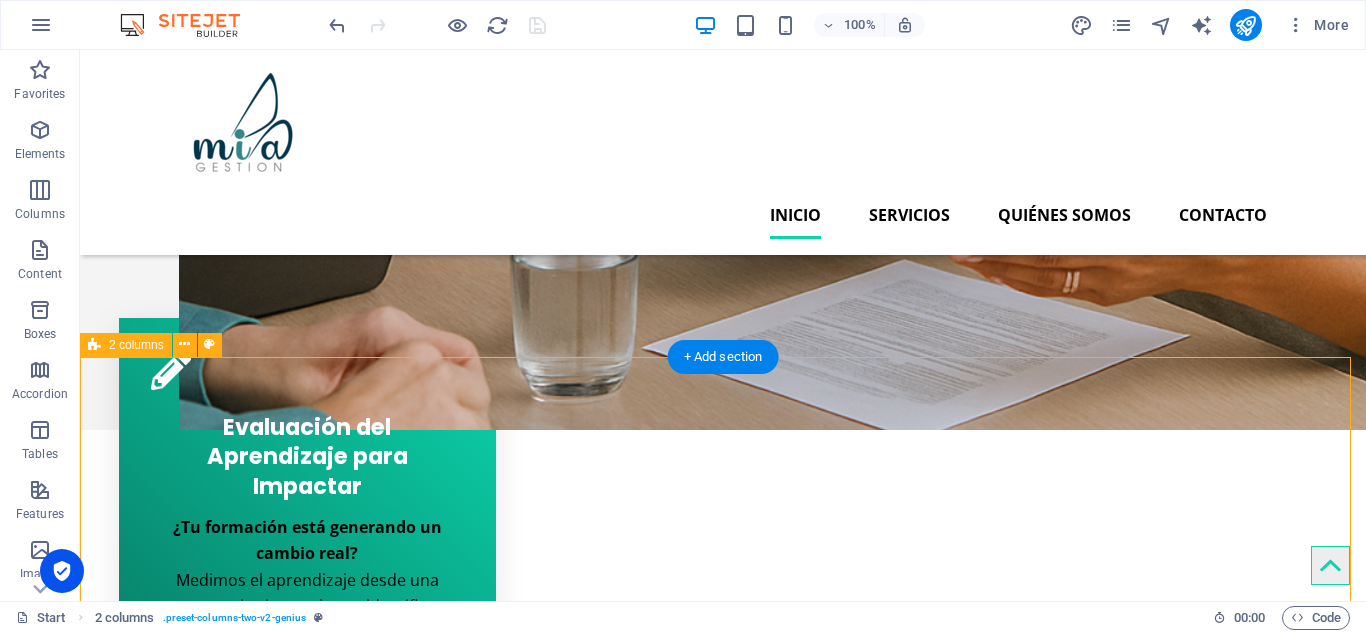 scroll, scrollTop: 1300, scrollLeft: 0, axis: vertical 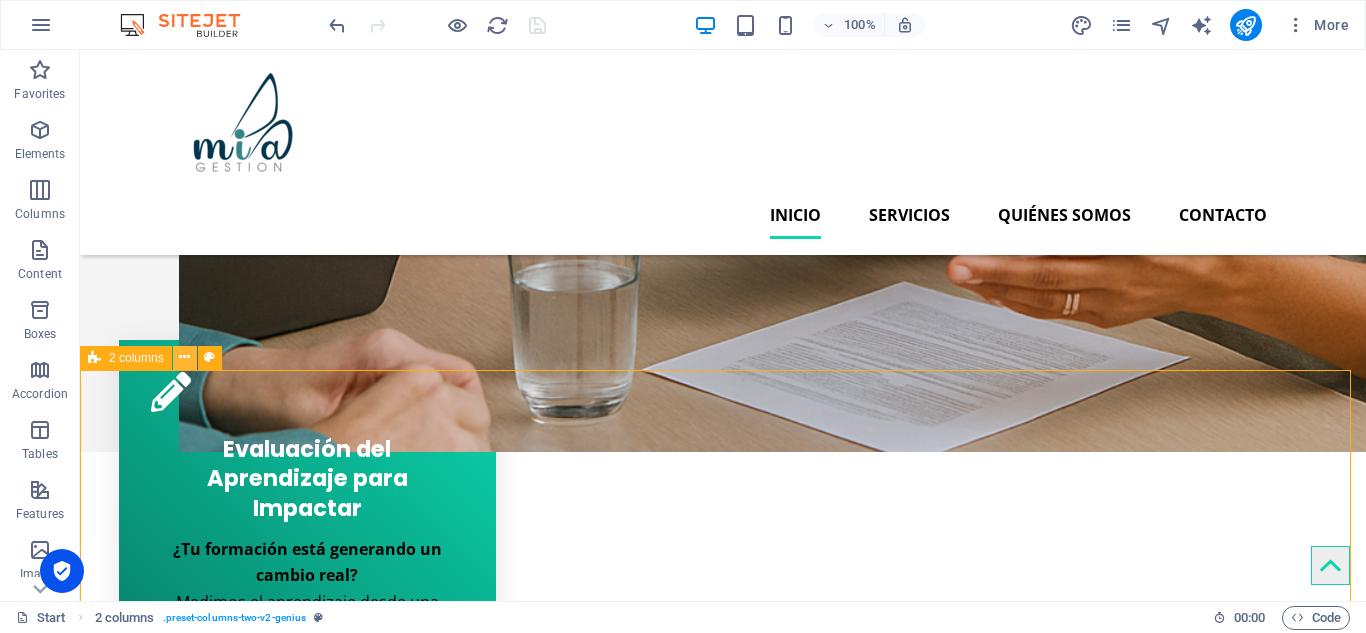 click at bounding box center [184, 357] 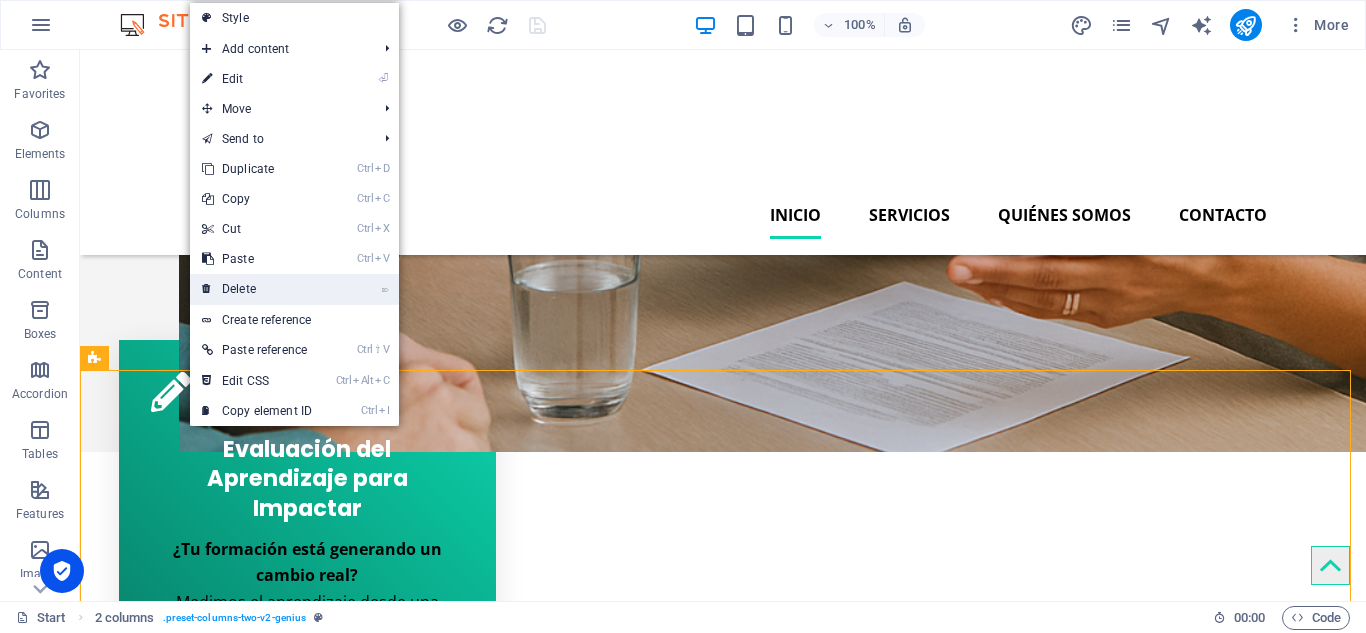 click on "⌦  Delete" at bounding box center (257, 289) 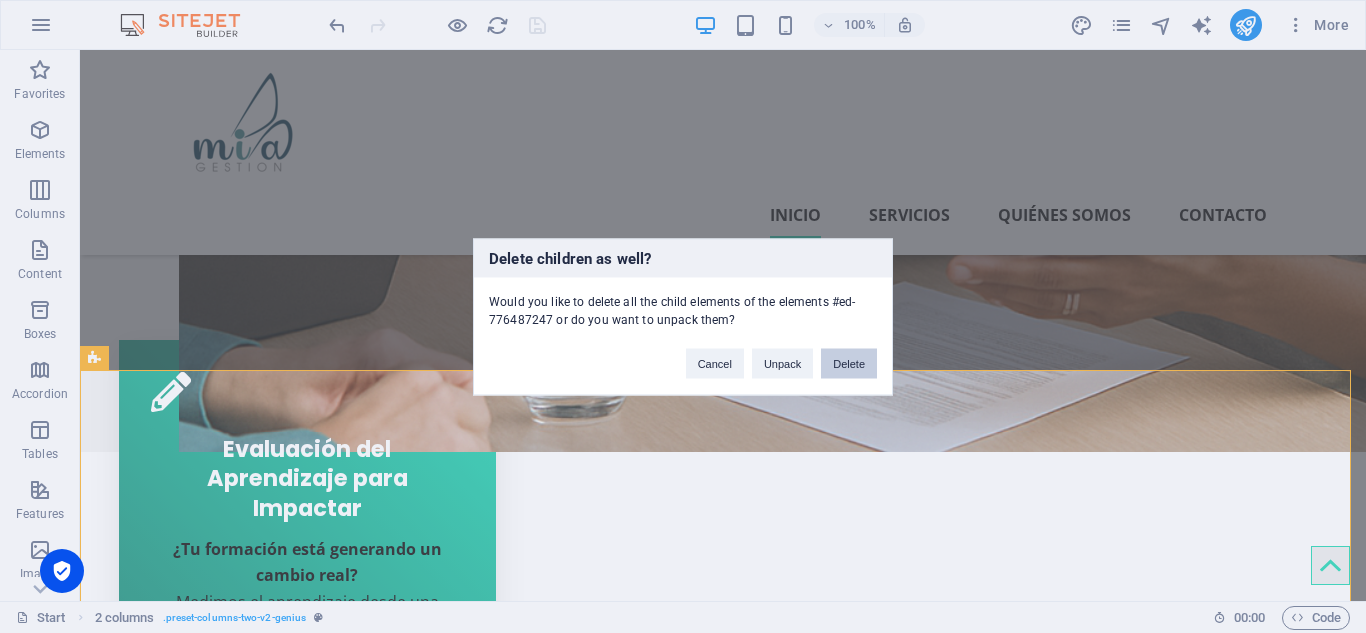 click on "Delete" at bounding box center (849, 363) 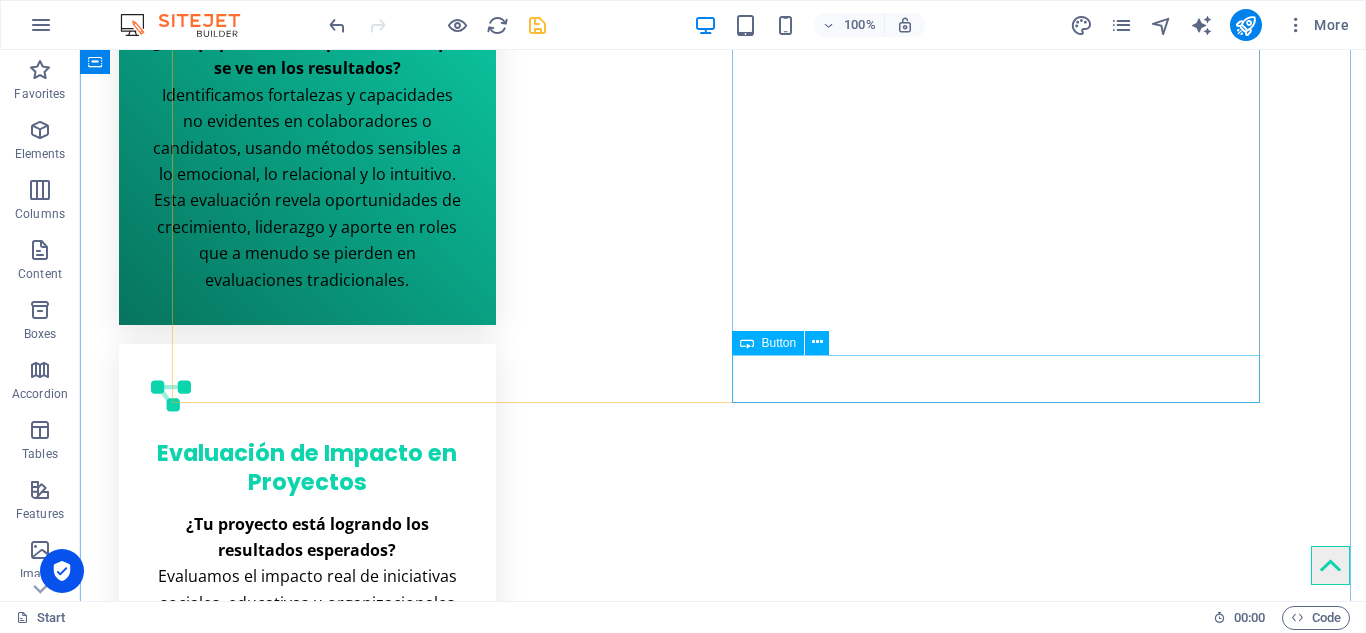 scroll, scrollTop: 3800, scrollLeft: 0, axis: vertical 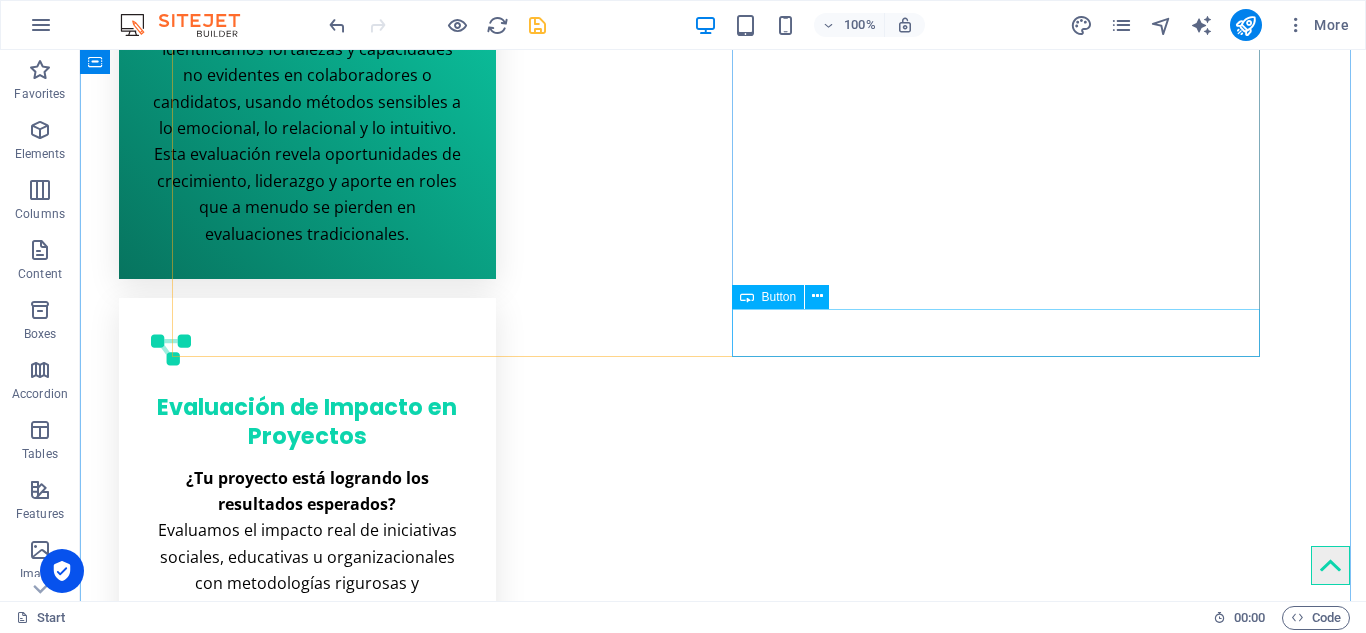 click on "Learn more" at bounding box center [723, 6373] 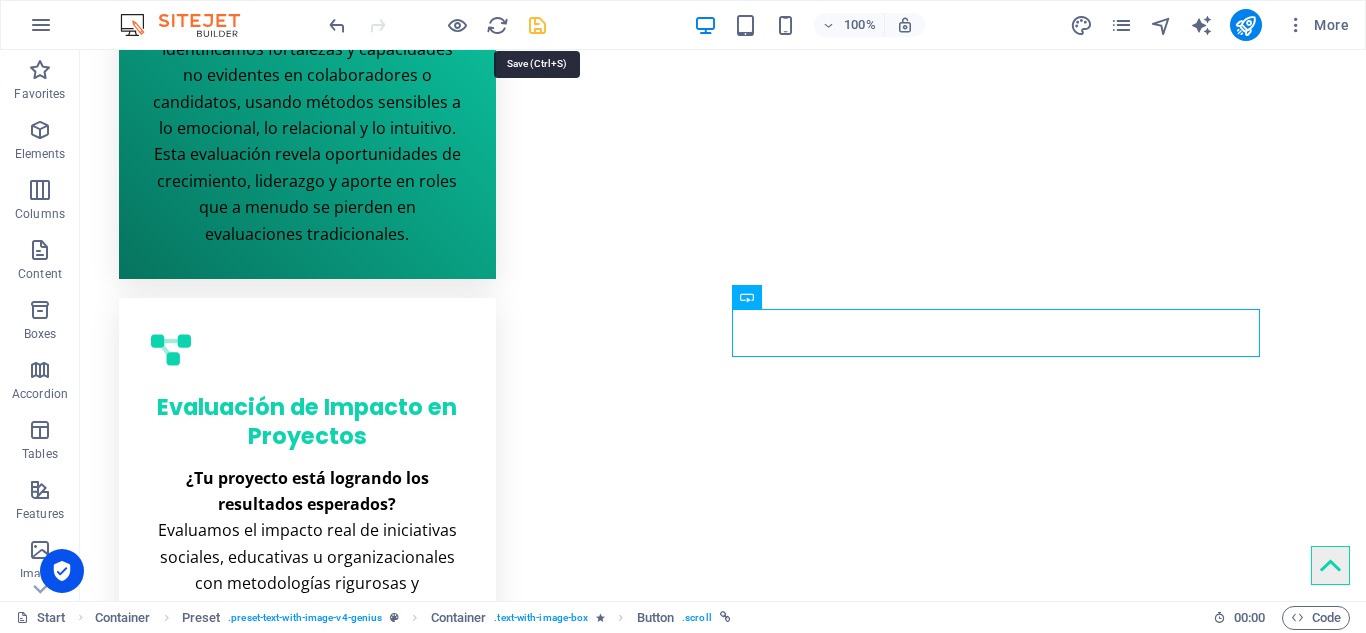 click at bounding box center [537, 25] 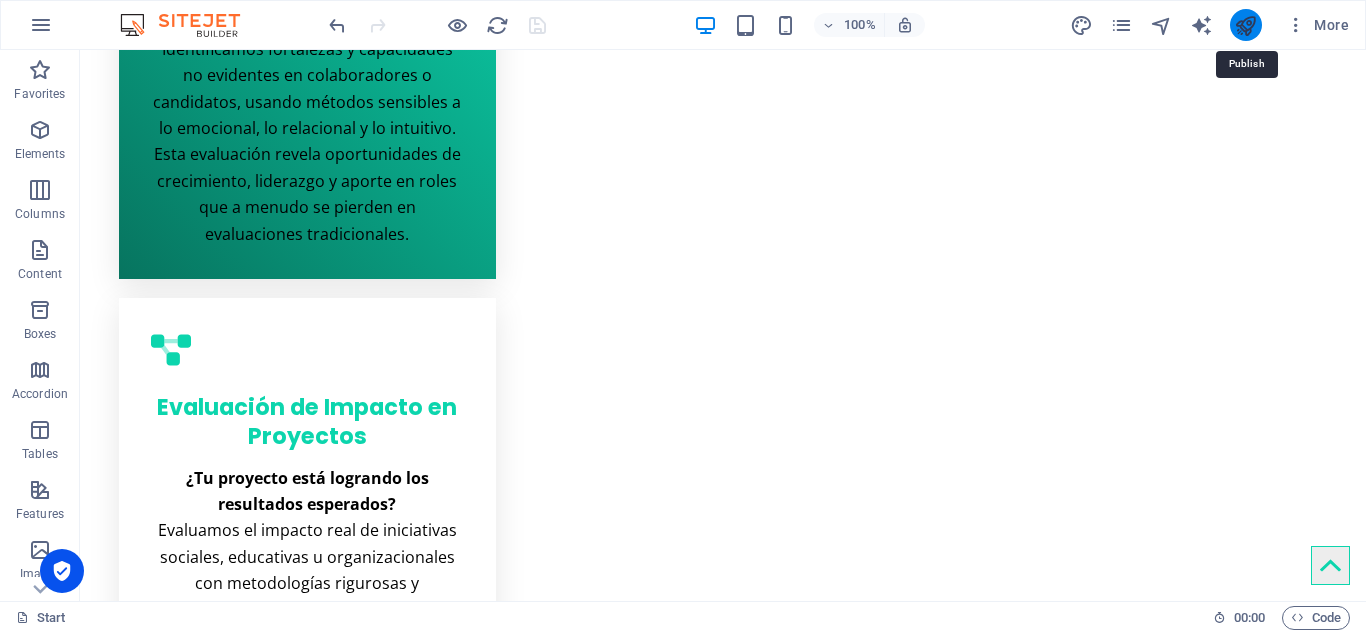 click at bounding box center (1245, 25) 